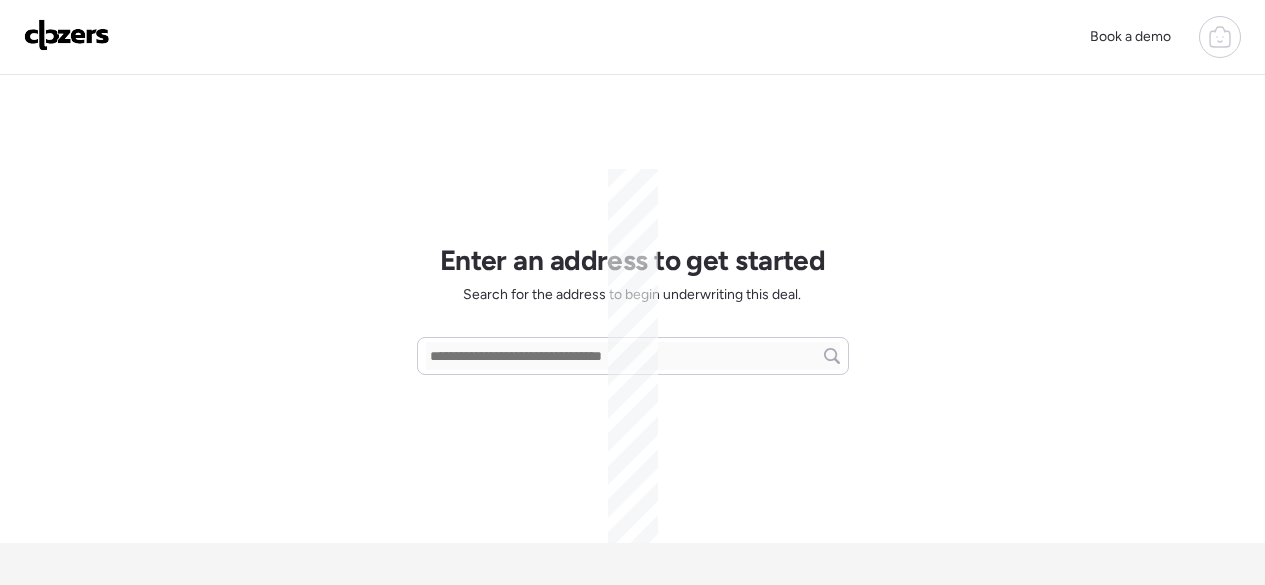 scroll, scrollTop: 0, scrollLeft: 0, axis: both 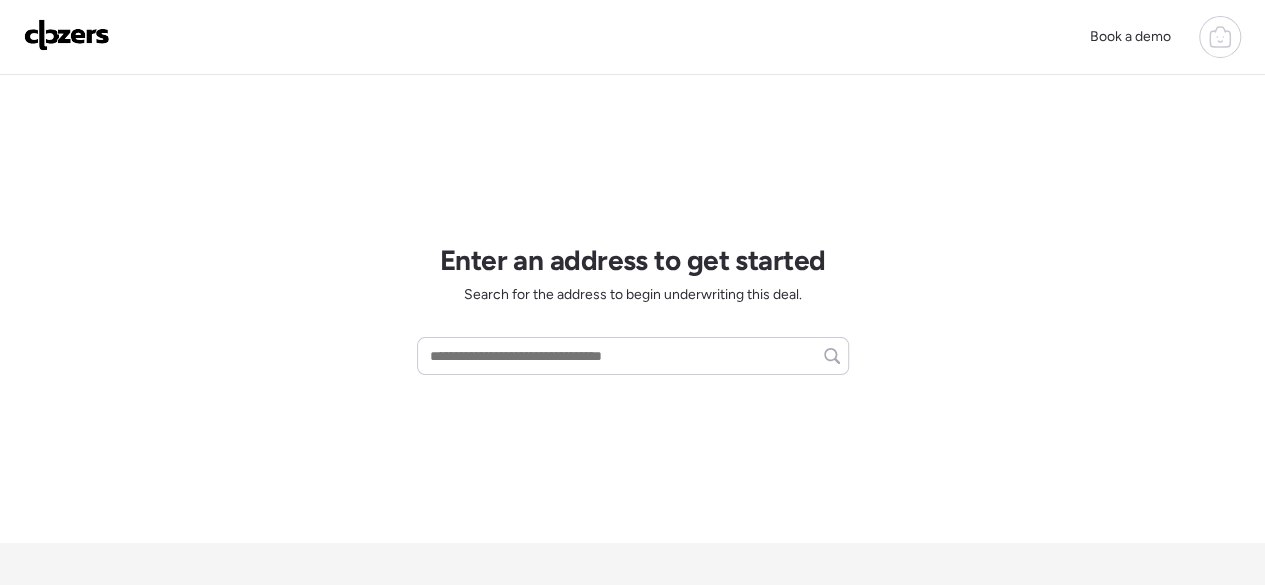 click on "Enter an address to get started Search for the address to begin underwriting this deal." at bounding box center [633, 309] 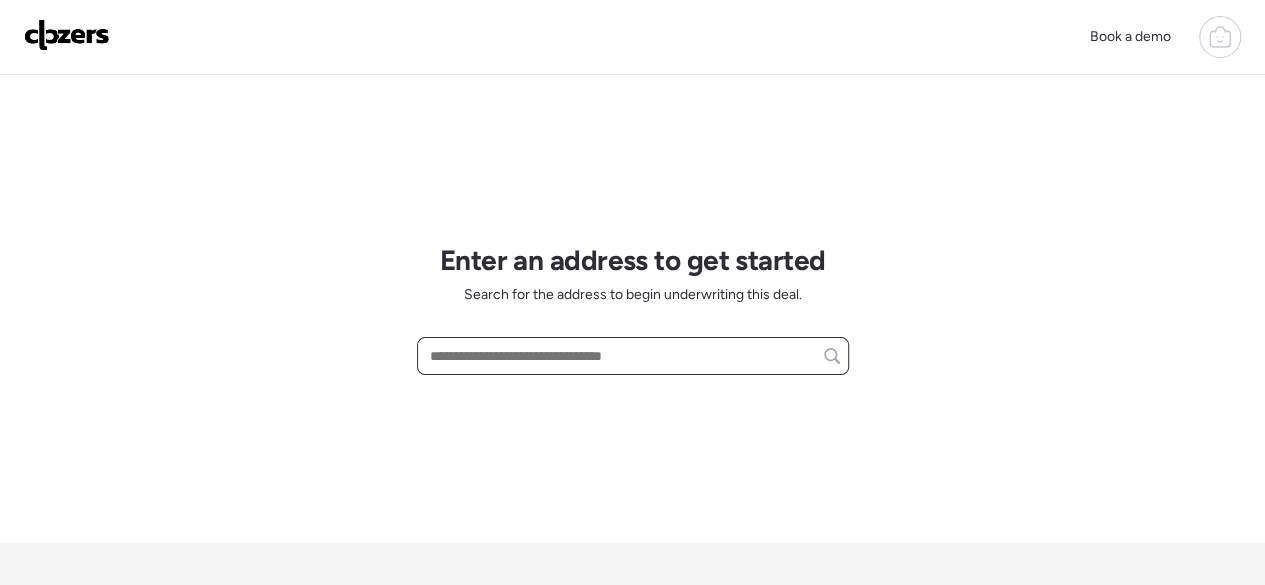 click at bounding box center [633, 356] 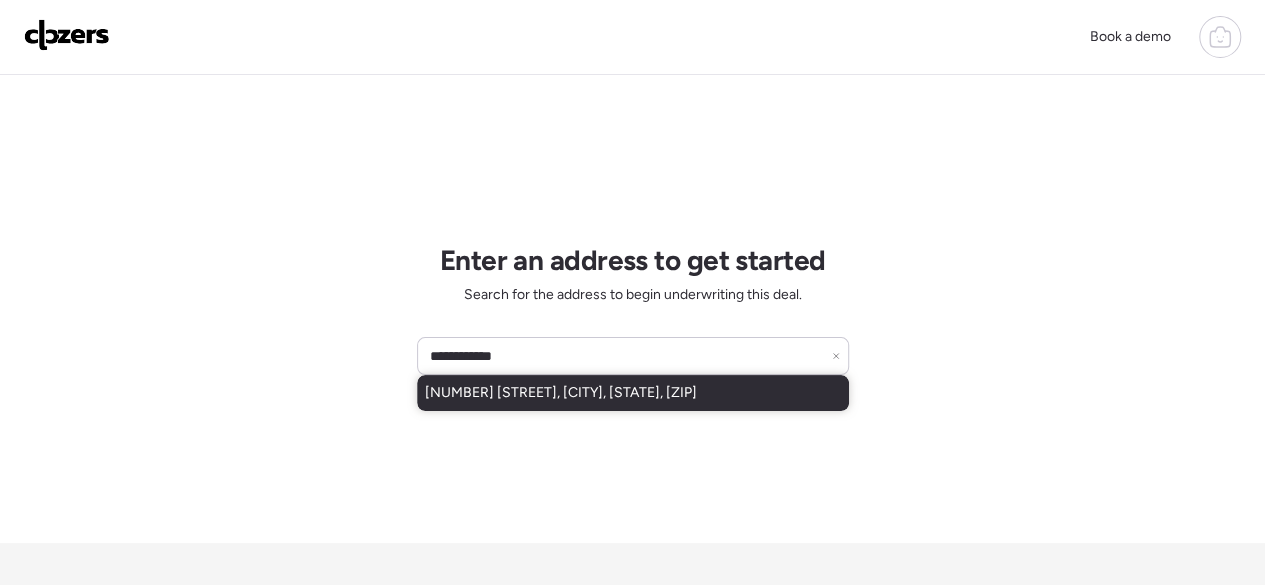 click on "[NUMBER] [STREET], [CITY], [STATE], [ZIP]" at bounding box center [561, 393] 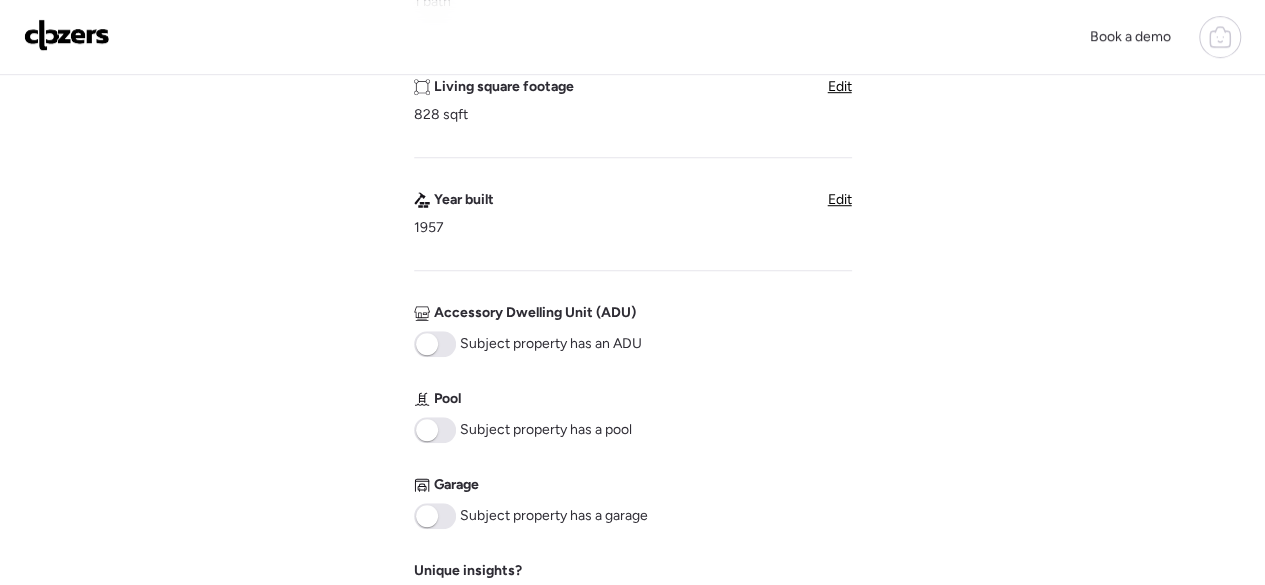 scroll, scrollTop: 800, scrollLeft: 0, axis: vertical 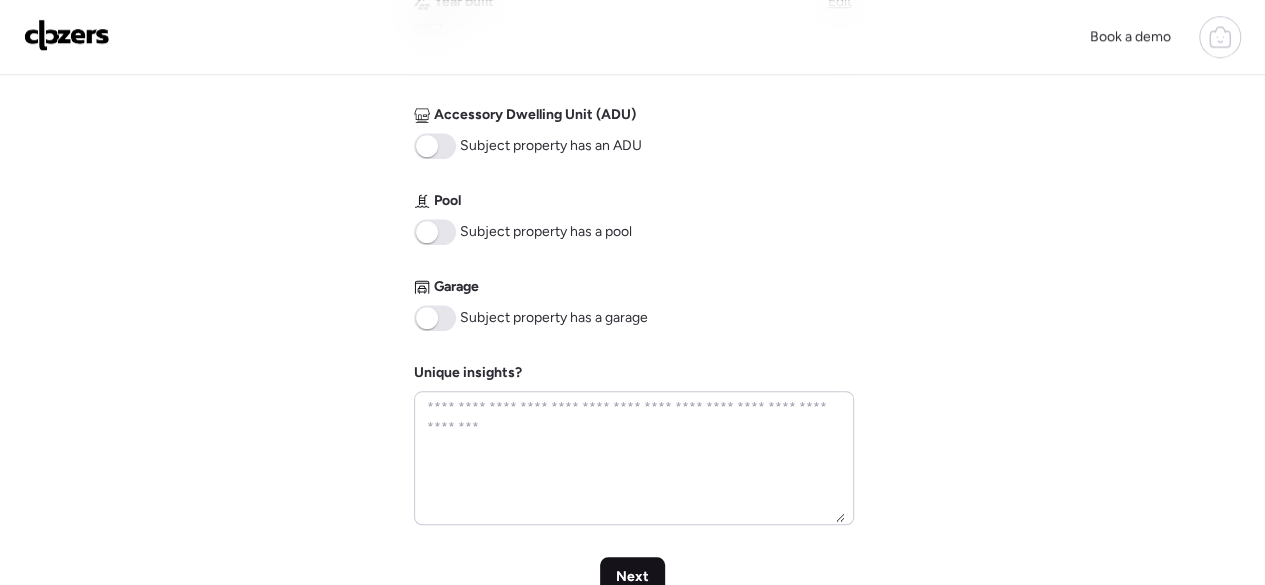 click on "Next" at bounding box center (632, 577) 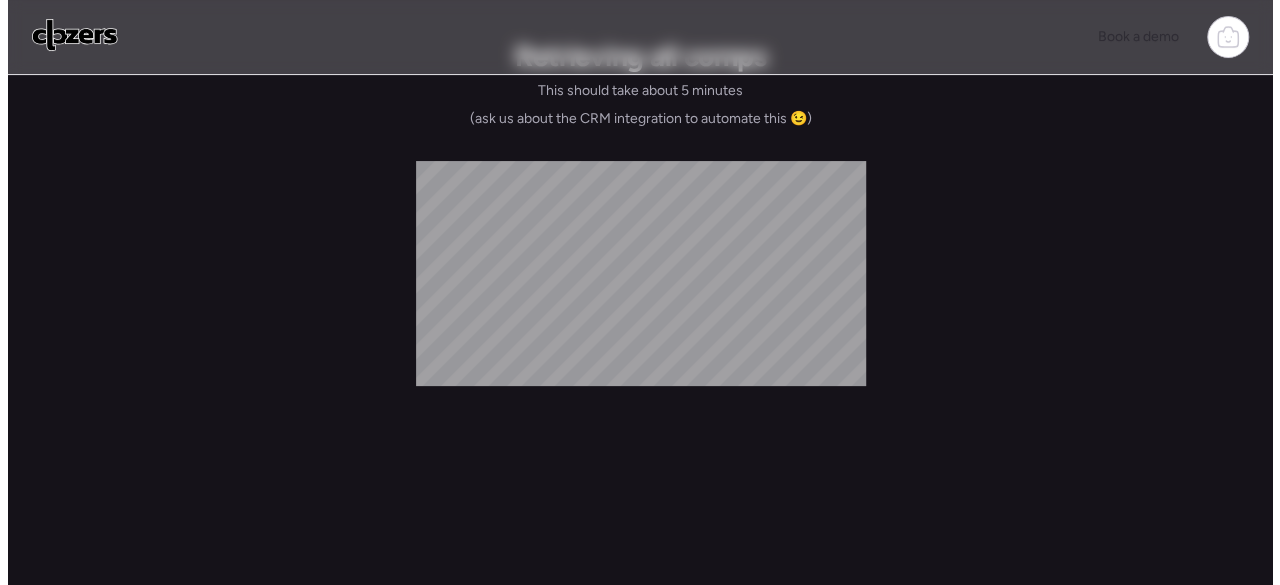 scroll, scrollTop: 0, scrollLeft: 0, axis: both 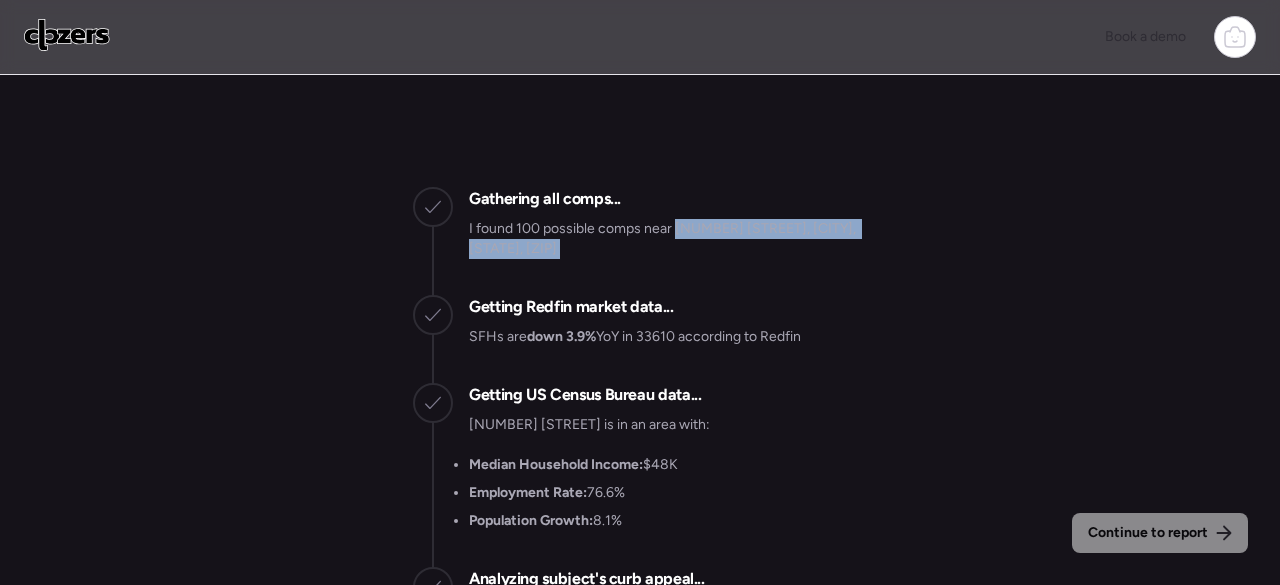 drag, startPoint x: 672, startPoint y: 227, endPoint x: 846, endPoint y: 270, distance: 179.23448 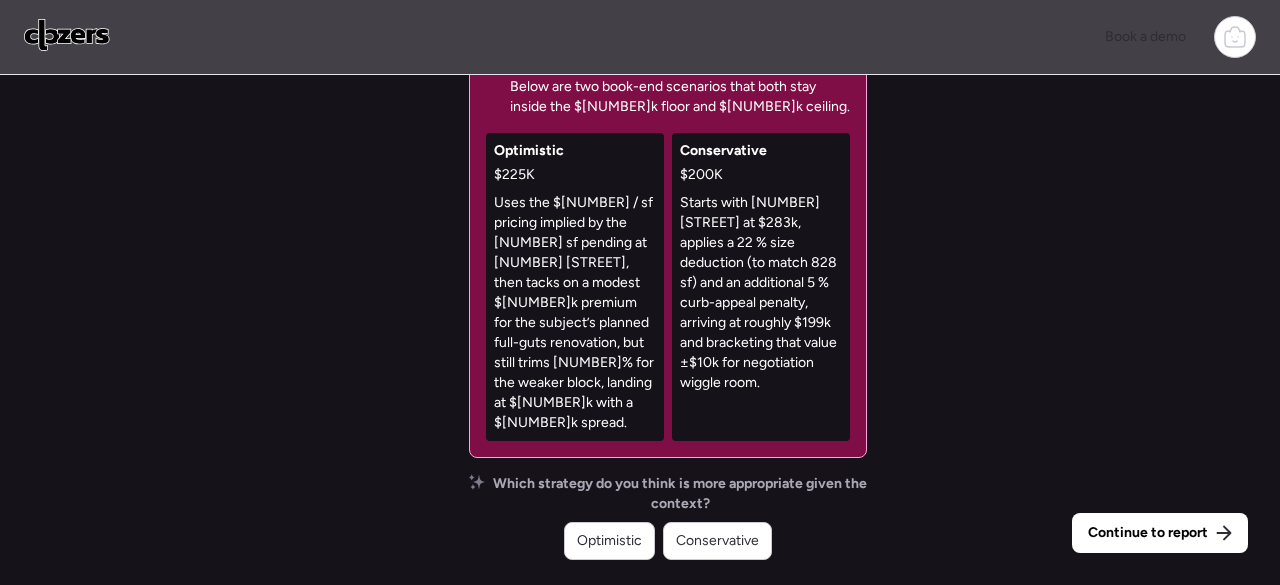 scroll, scrollTop: 0, scrollLeft: 0, axis: both 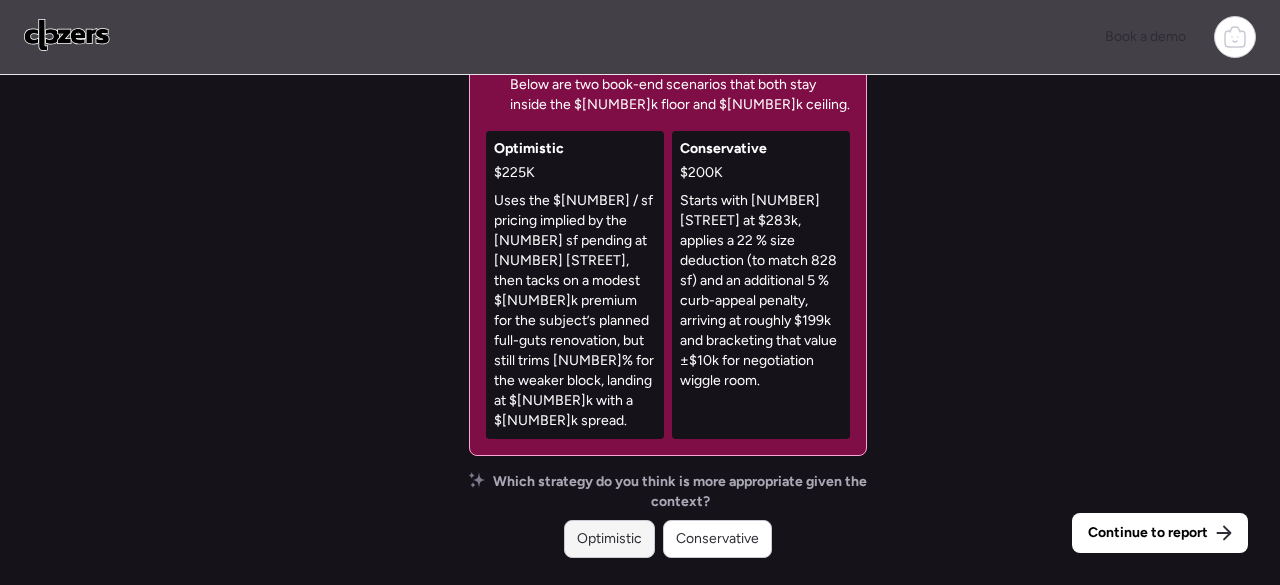 click on "Optimistic" at bounding box center (609, 539) 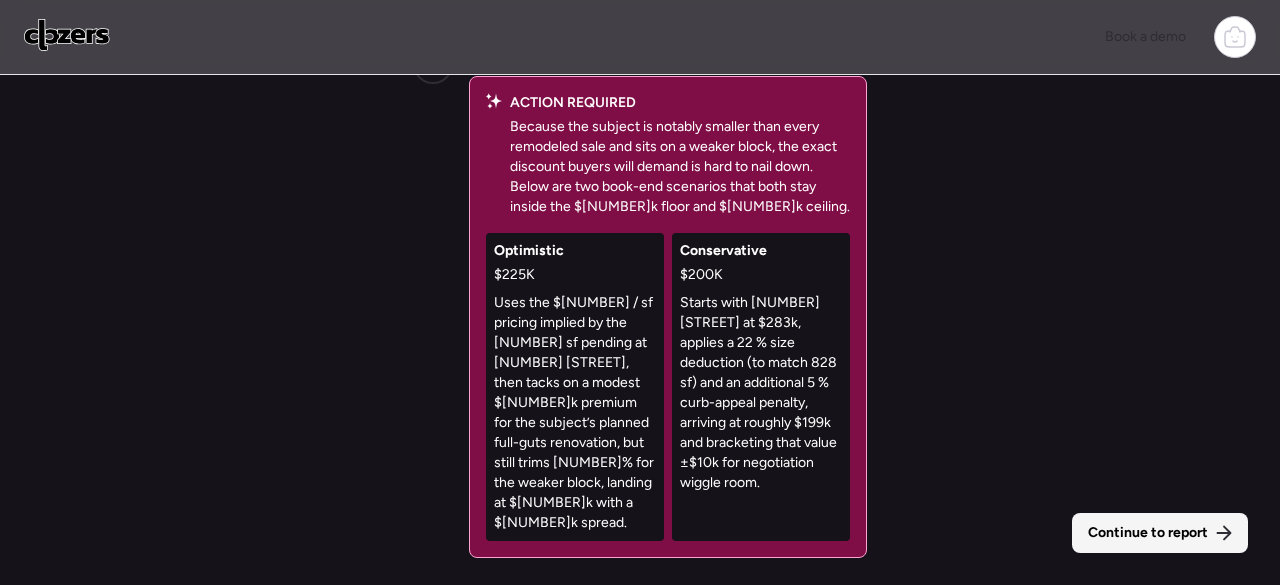 click on "Continue to report" at bounding box center (1148, 533) 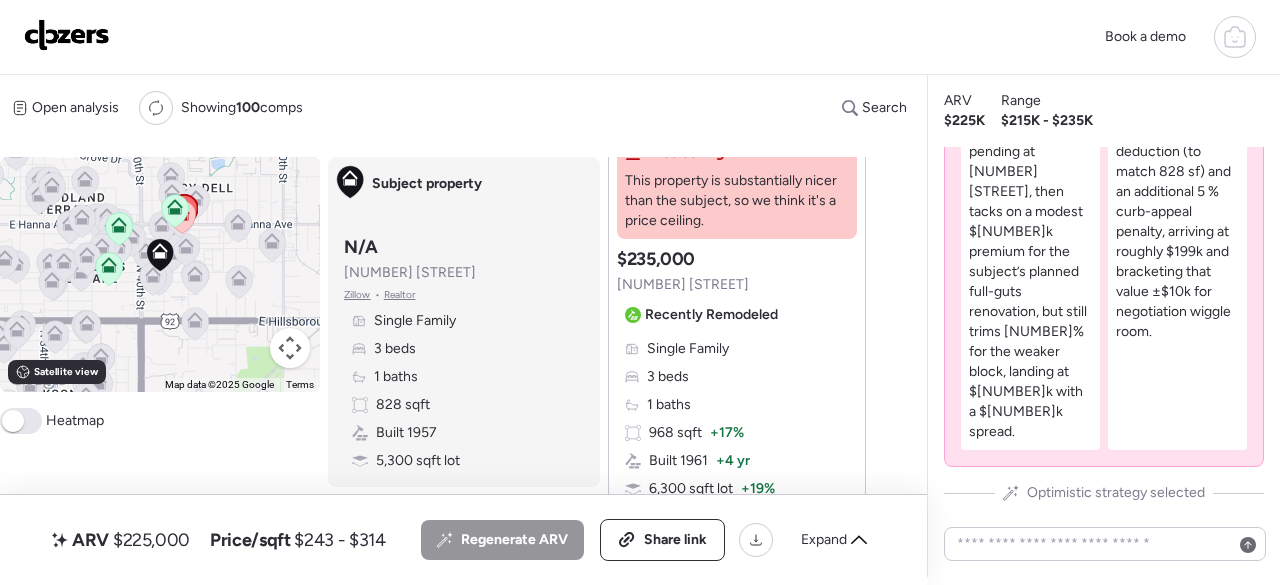 scroll, scrollTop: 3200, scrollLeft: 0, axis: vertical 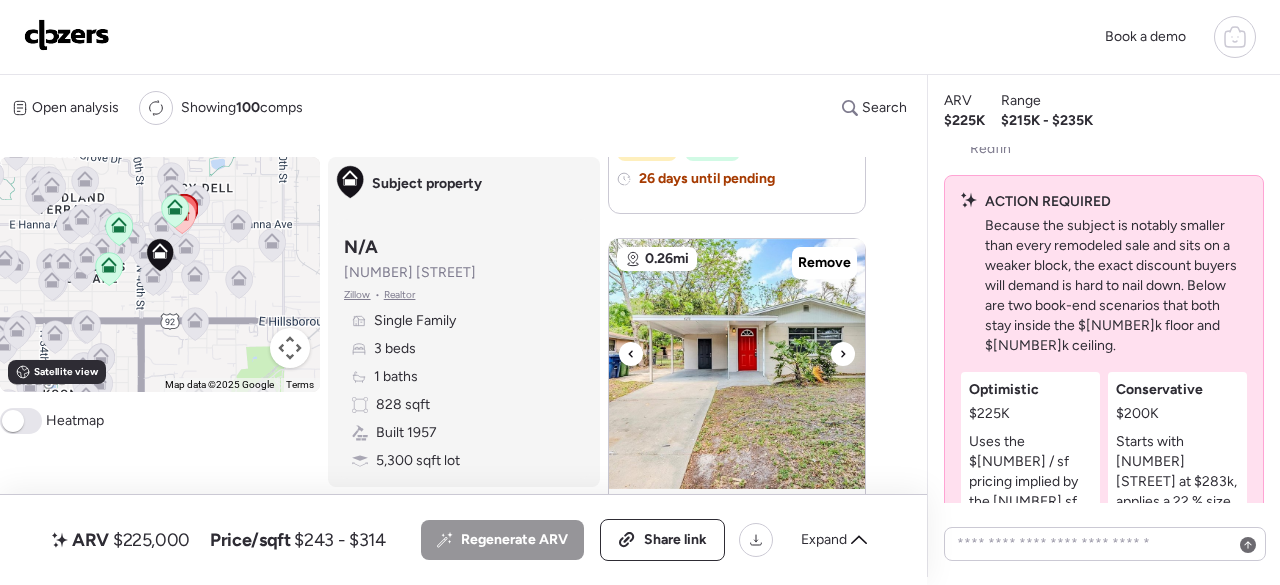 click 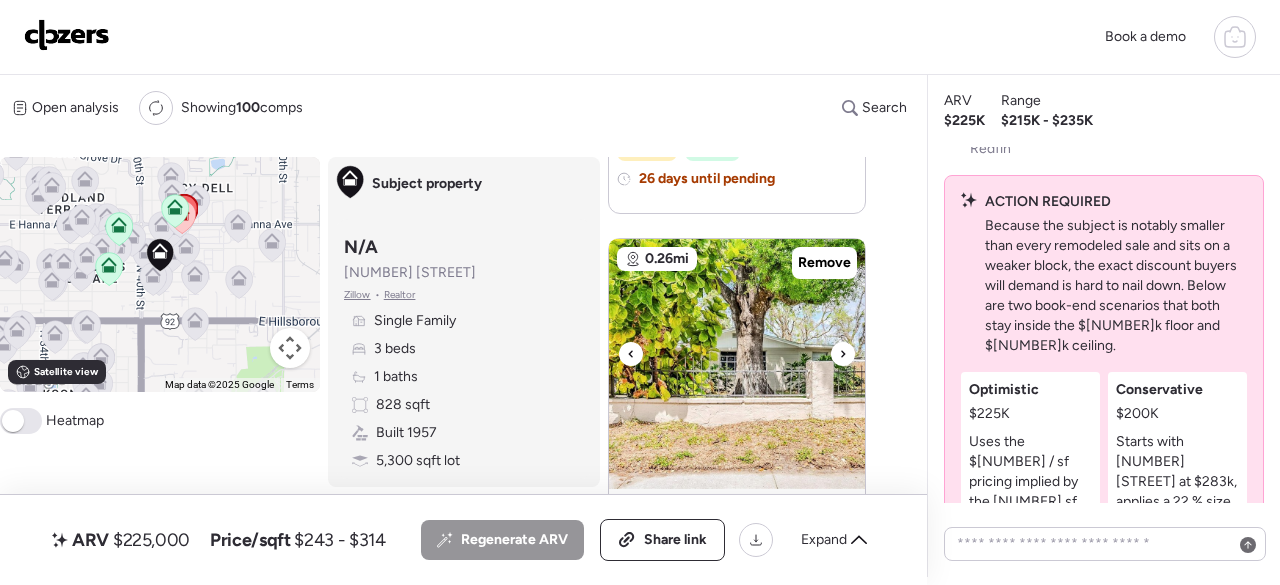 click 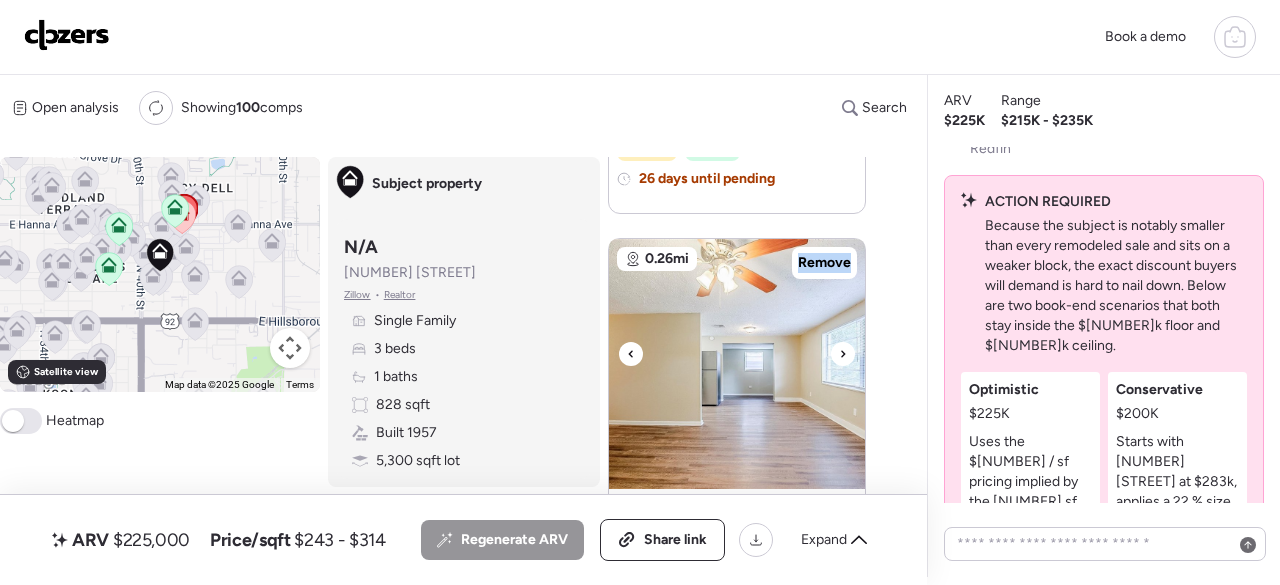 click 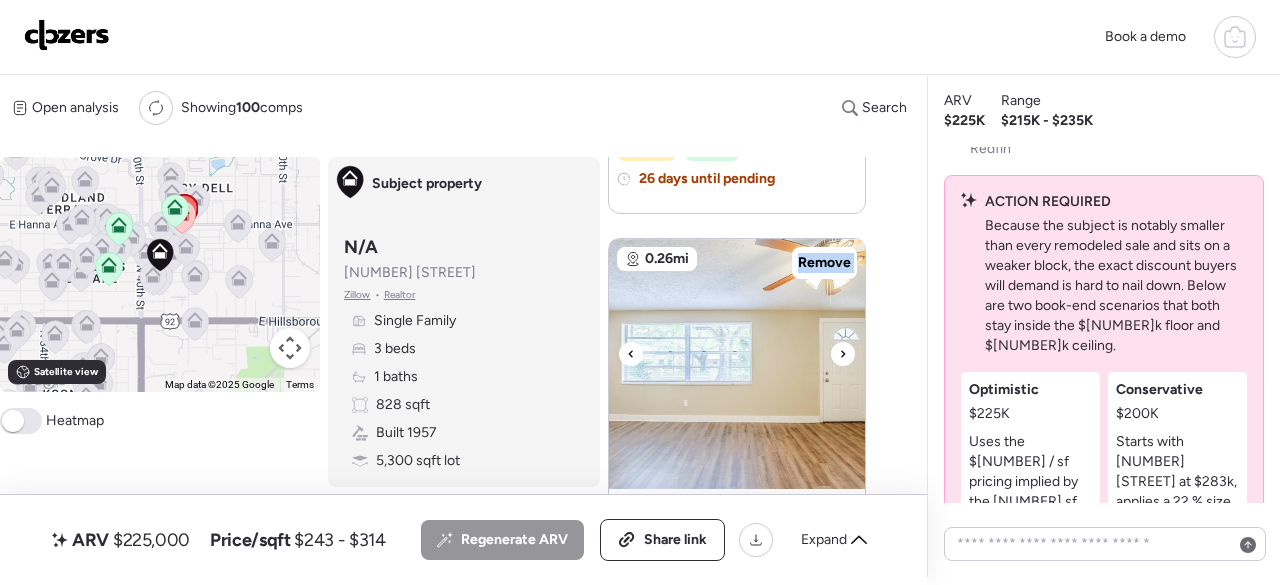 click 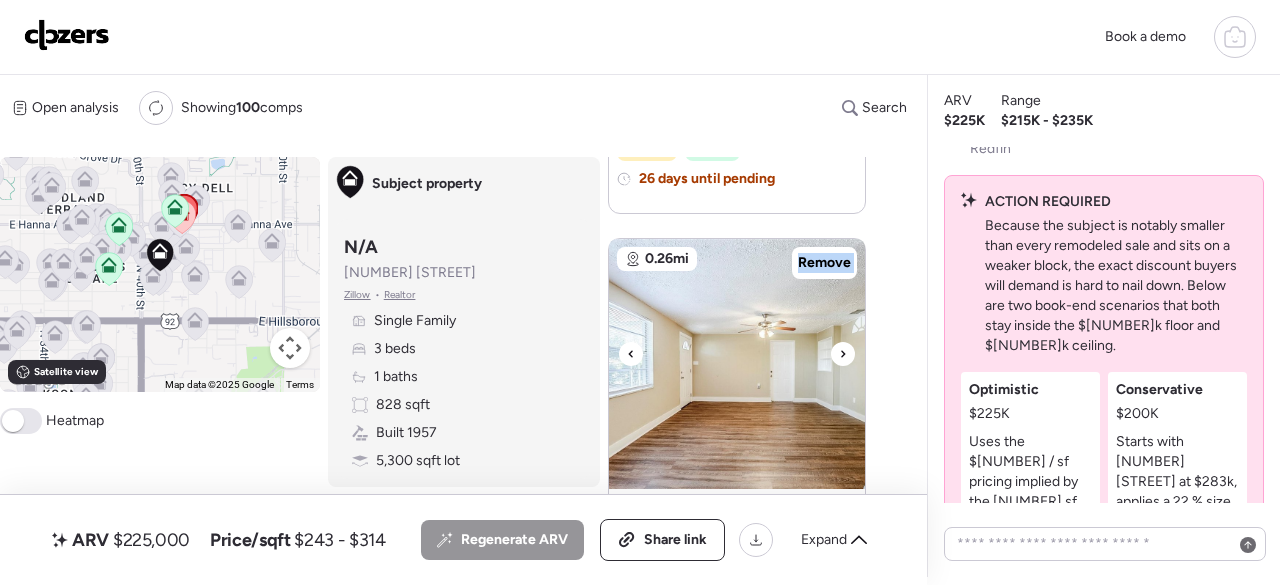 click 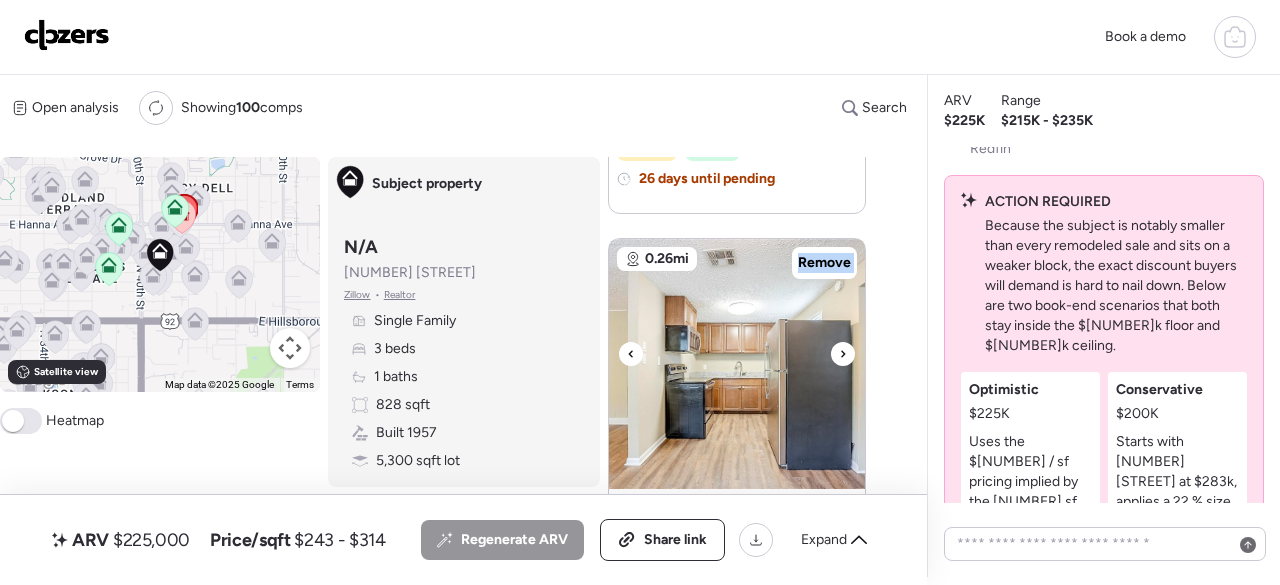 click 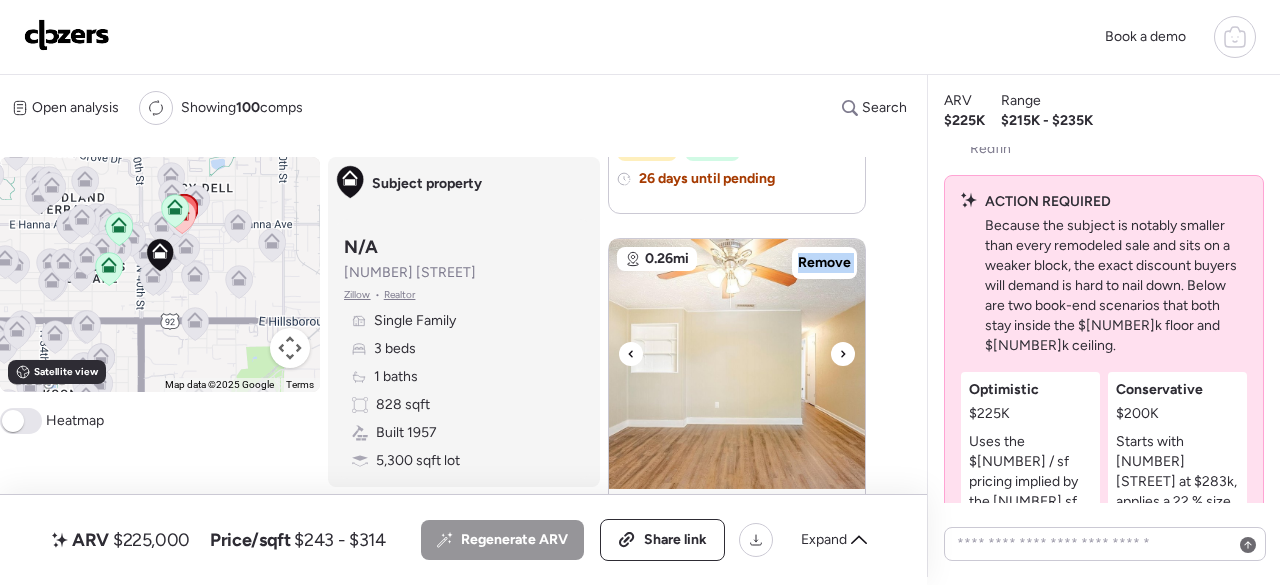 click 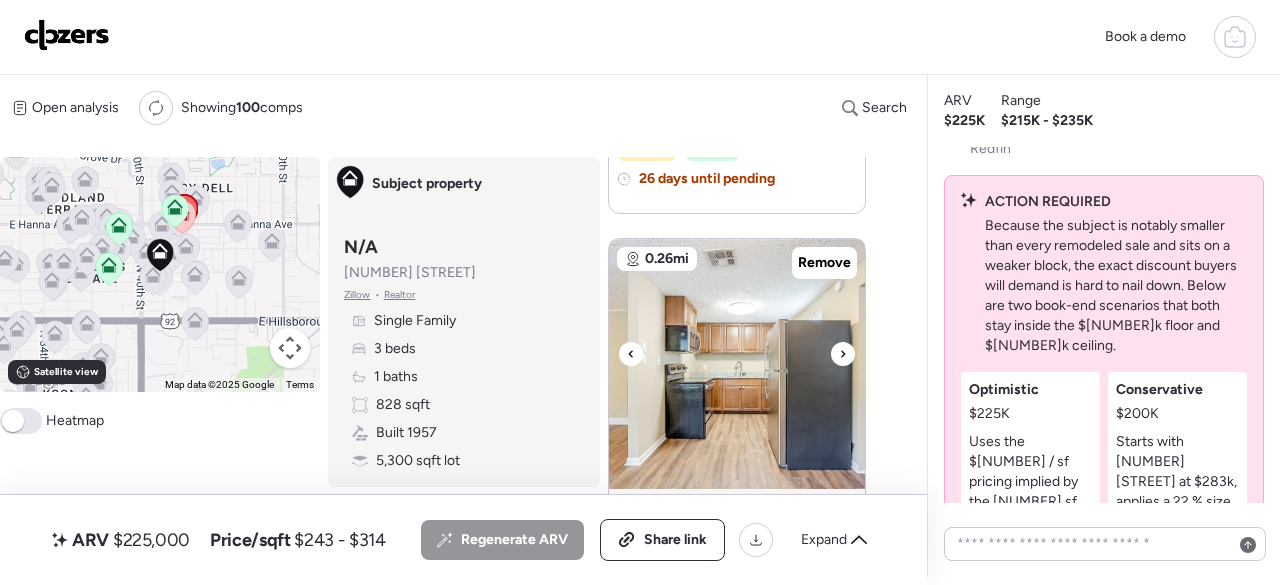click 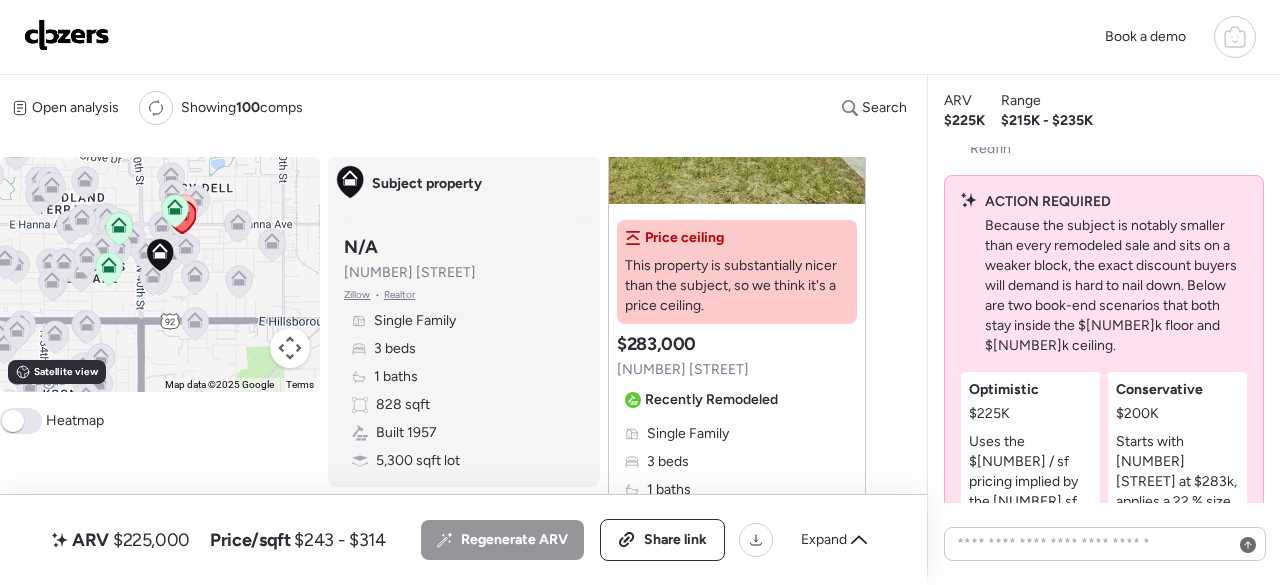 scroll, scrollTop: 400, scrollLeft: 0, axis: vertical 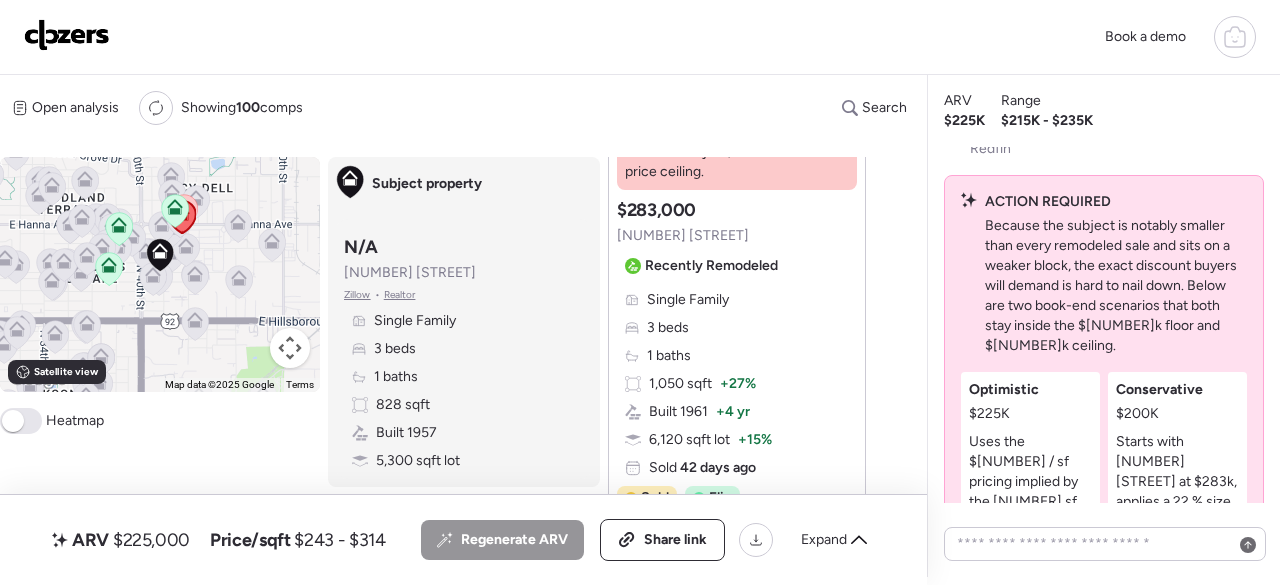 click on "Suggested comp $283,000 [NUMBER] [STREET] Recently Remodeled" at bounding box center [701, 240] 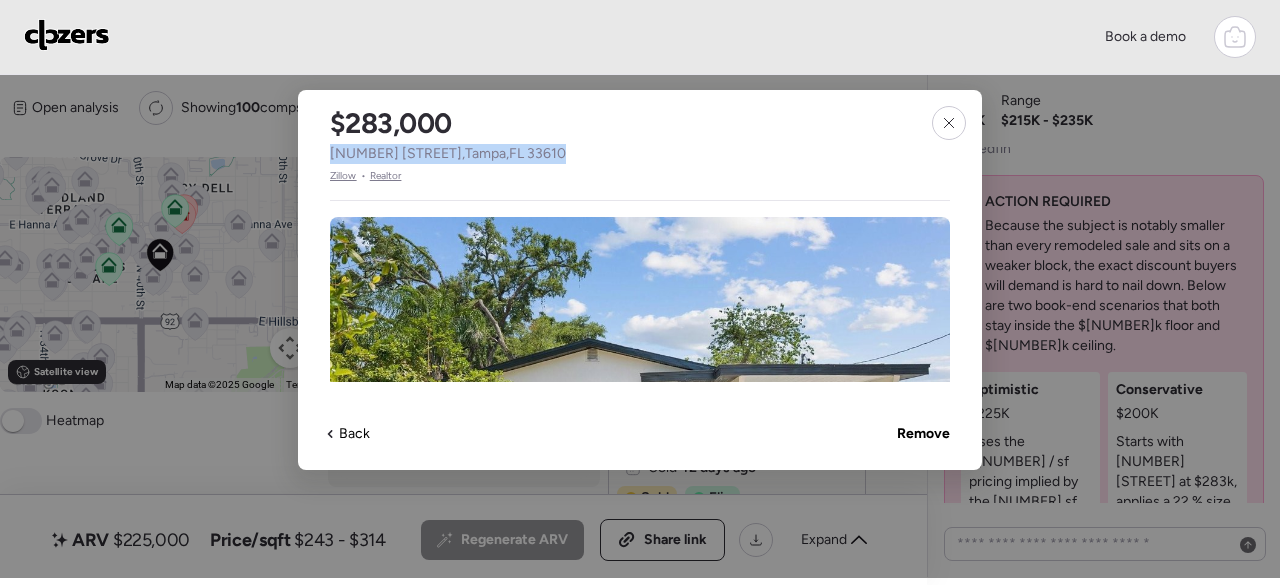 drag, startPoint x: 540, startPoint y: 148, endPoint x: 331, endPoint y: 157, distance: 209.1937 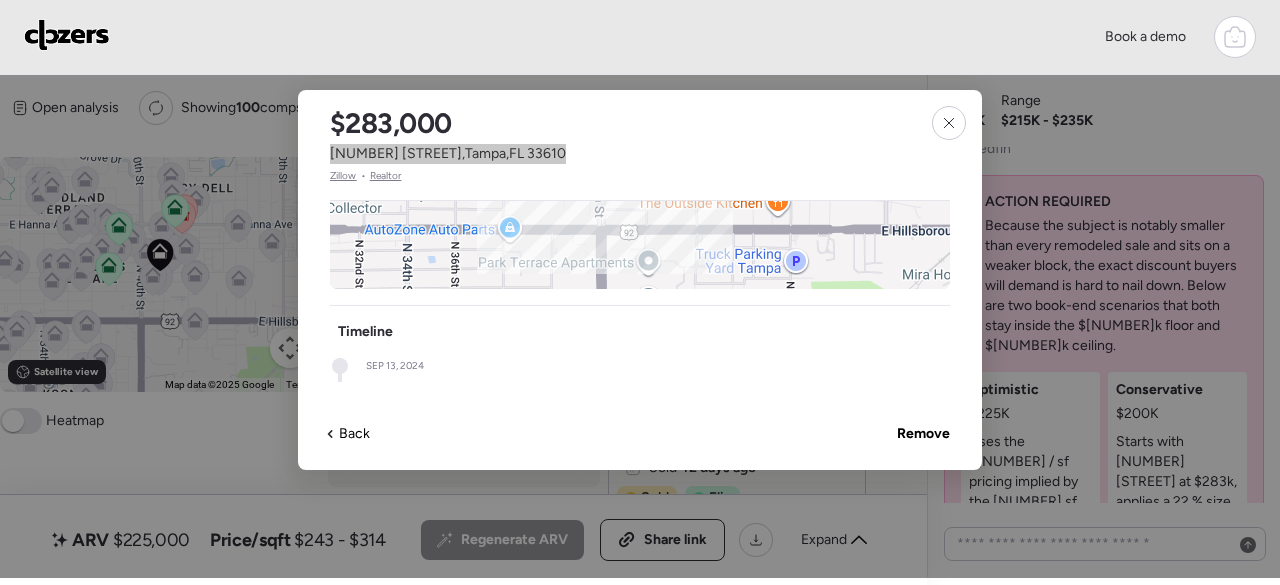 scroll, scrollTop: 1066, scrollLeft: 0, axis: vertical 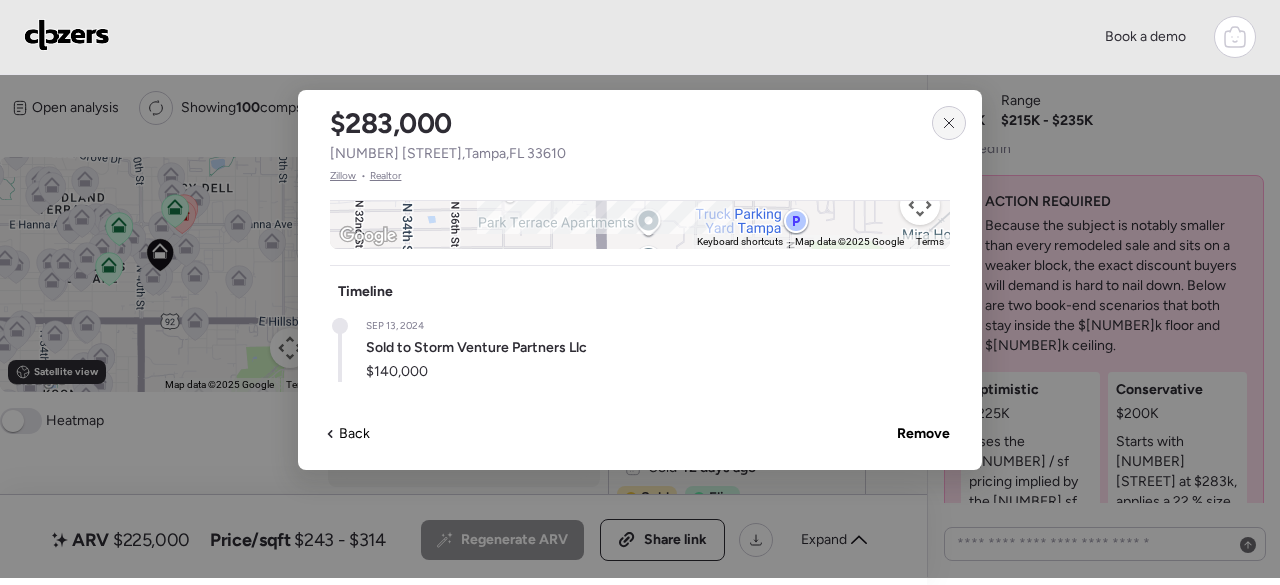 click 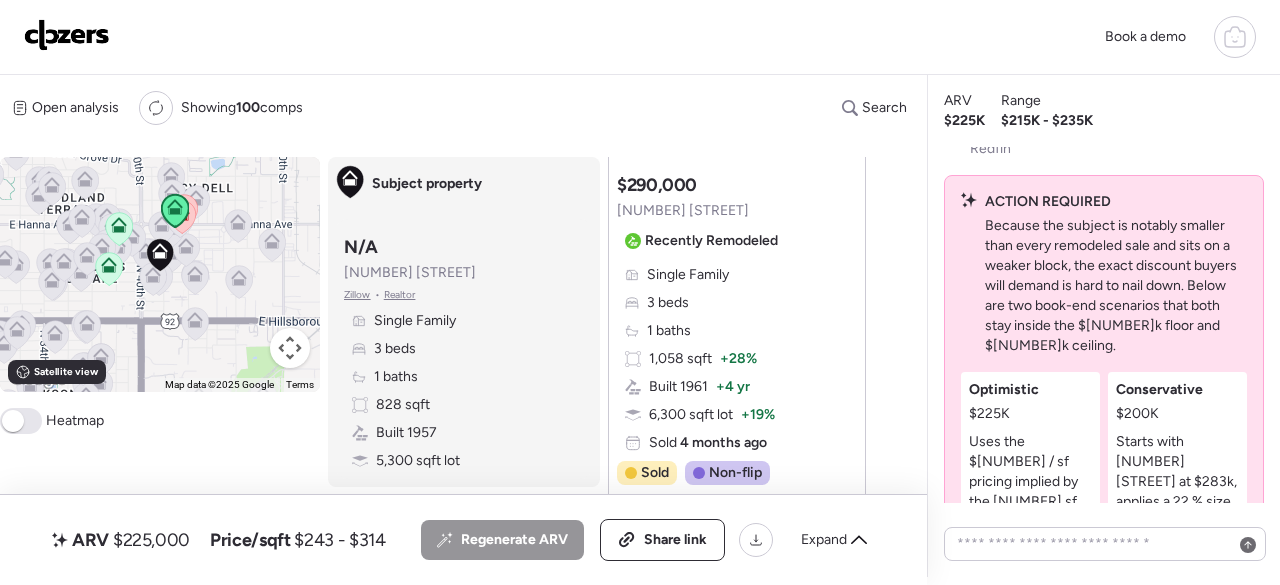 scroll, scrollTop: 1200, scrollLeft: 0, axis: vertical 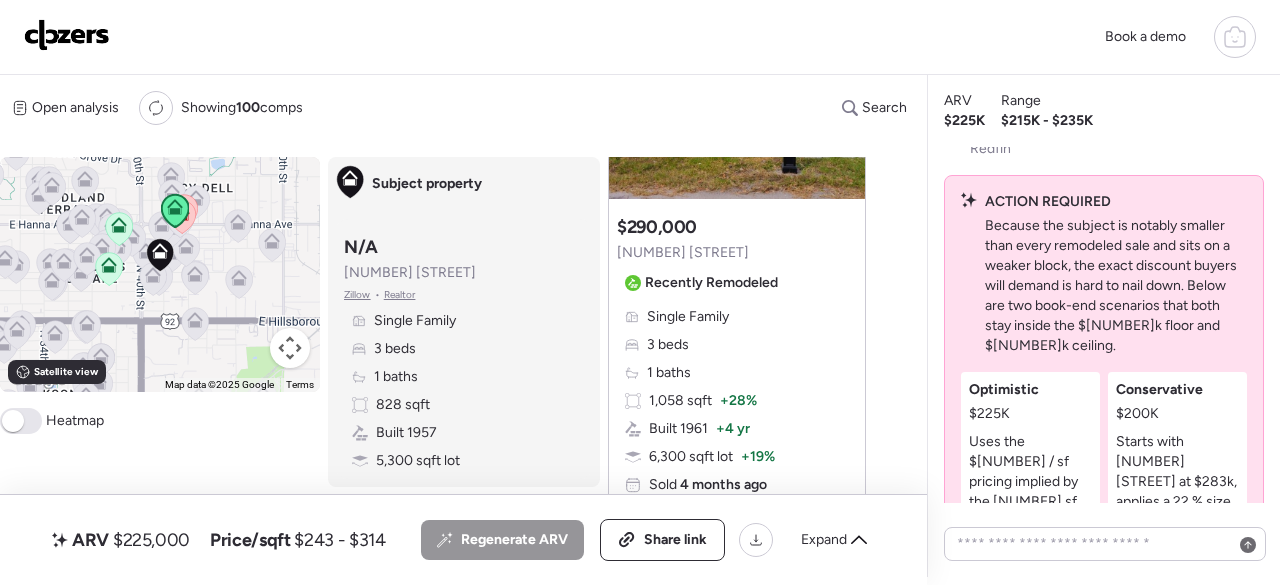 click on "Suggested comp $[NUMBER] [NUMBER] [NUMBER] [NUMBER] [STREET] Recently Remodeled Single Family 3 beds 1 baths [NUMBER] sqft + [NUMBER]% Built [YEAR] + [NUMBER] yr [NUMBER] sqft lot + [NUMBER]% Sold [NUMBER] months ago Sold Non-flip Non-flip Excellent condition comp, but not remodeled specifically for re-sale. [NUMBER] days until pending [DATE] Listed $[NUMBER] [NUMBER] [DATE] Last price change $[NUMBER] [NUMBER] [DATE] [NUMBER] days until pending [DATE] [NUMBER] total days on market [DATE] Pending $[NUMBER] [NUMBER] [DATE] Sold $[NUMBER] -[NUMBER]% below initial list price" at bounding box center (737, 393) 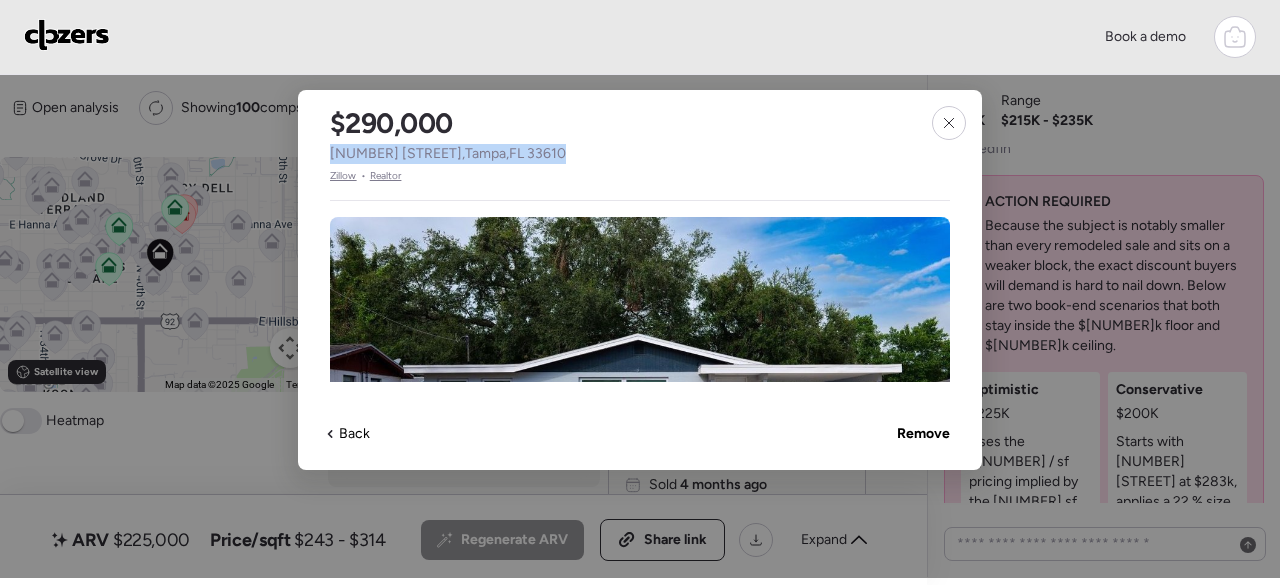 drag, startPoint x: 539, startPoint y: 148, endPoint x: 326, endPoint y: 151, distance: 213.02112 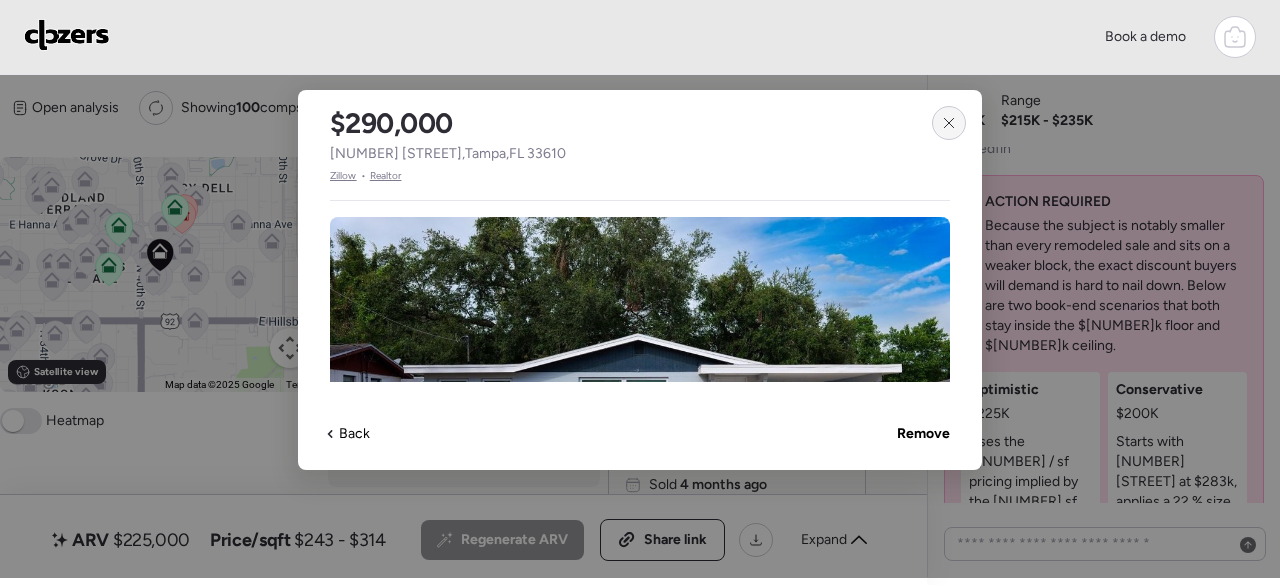 click 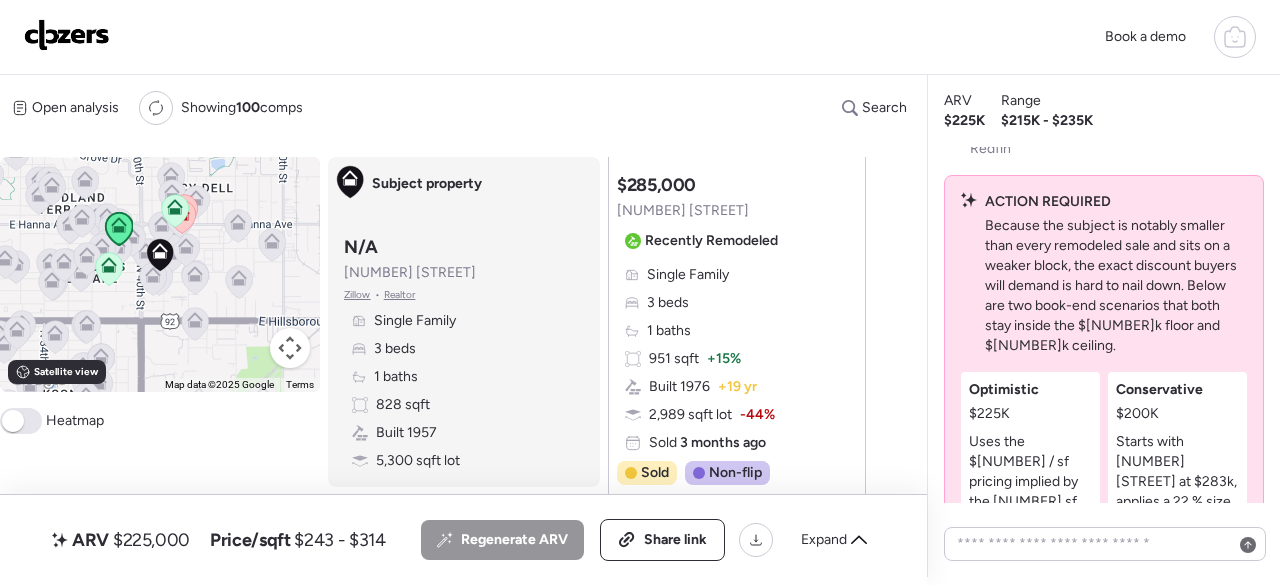 scroll, scrollTop: 1866, scrollLeft: 0, axis: vertical 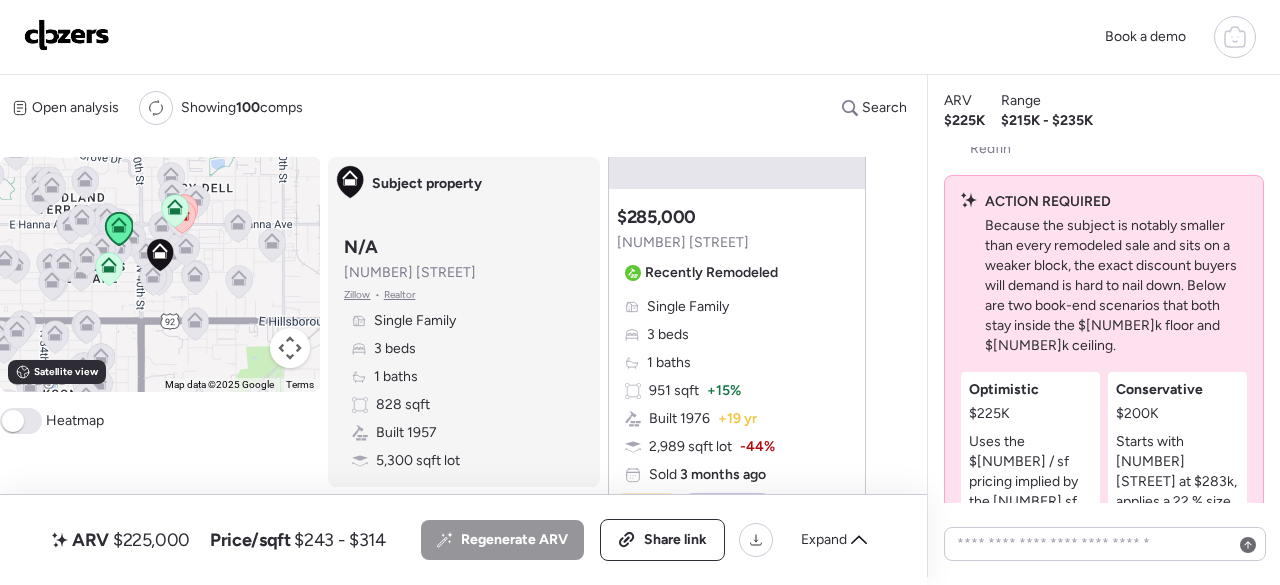 click on "Suggested comp $285,000 [NUMBER] [STREET] Recently Remodeled" at bounding box center [701, 247] 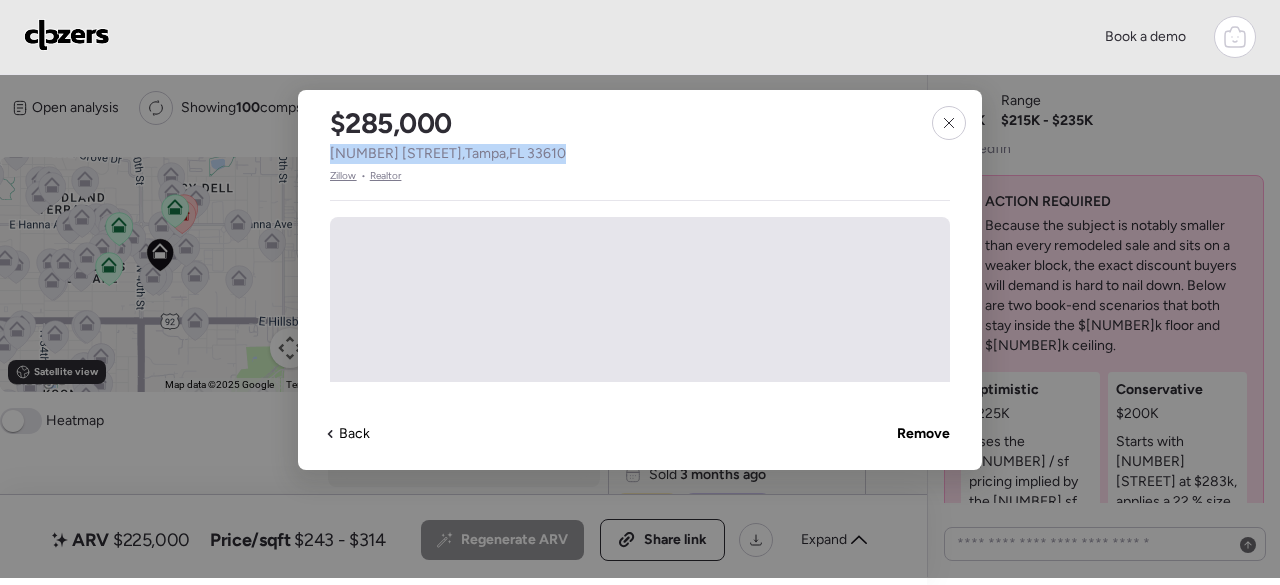 drag, startPoint x: 540, startPoint y: 151, endPoint x: 328, endPoint y: 152, distance: 212.00237 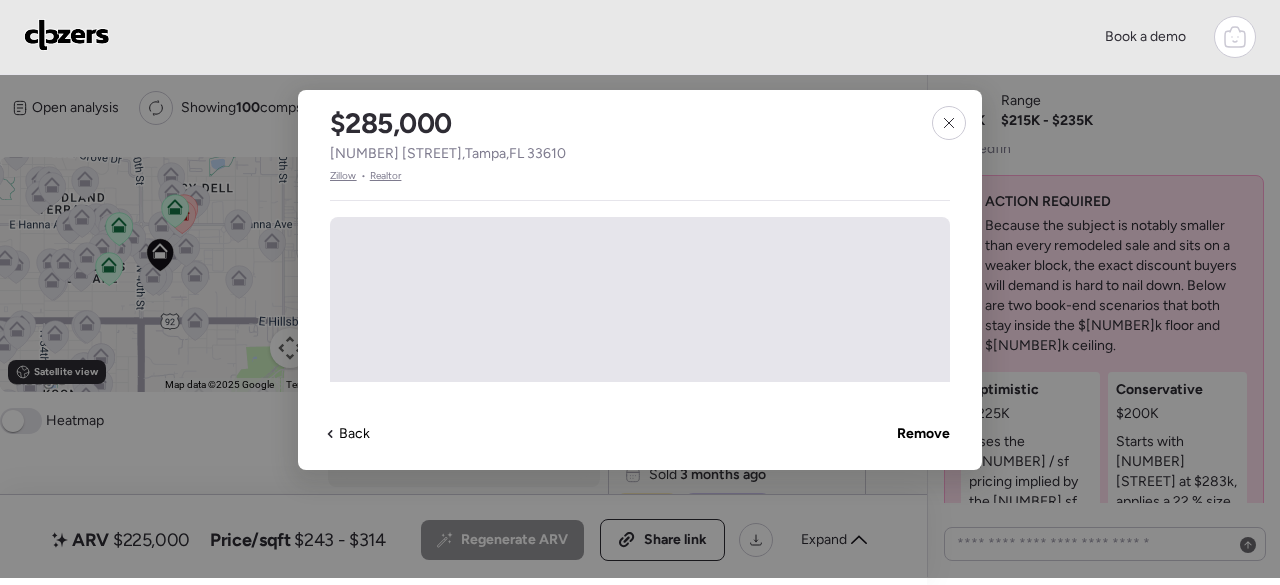 click at bounding box center [949, 123] 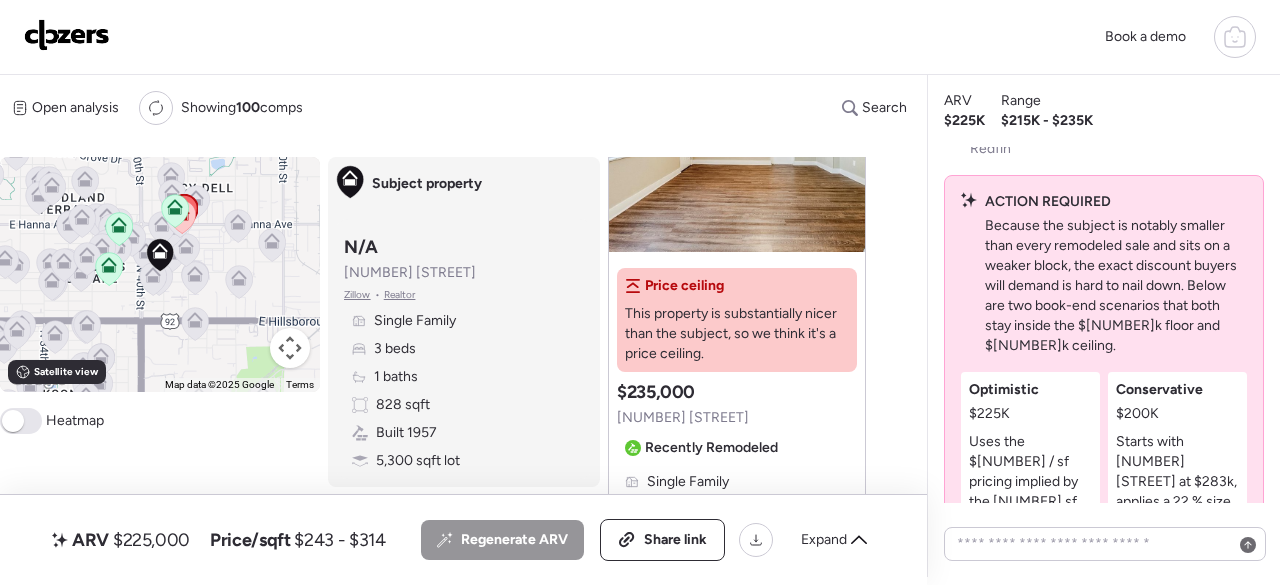 scroll, scrollTop: 3066, scrollLeft: 0, axis: vertical 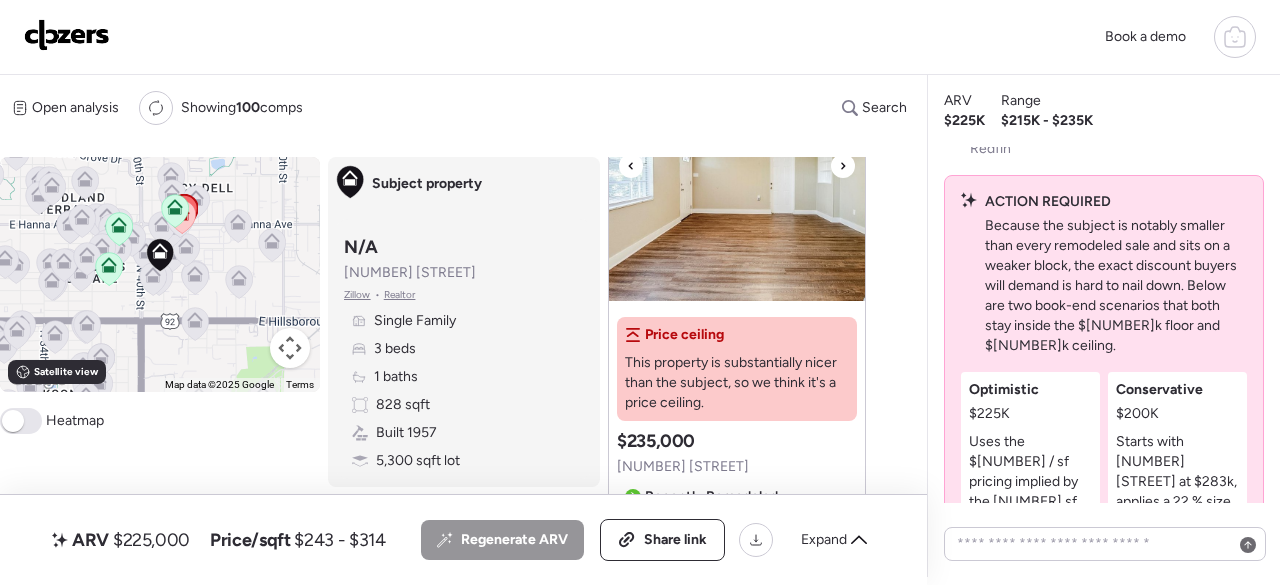 click 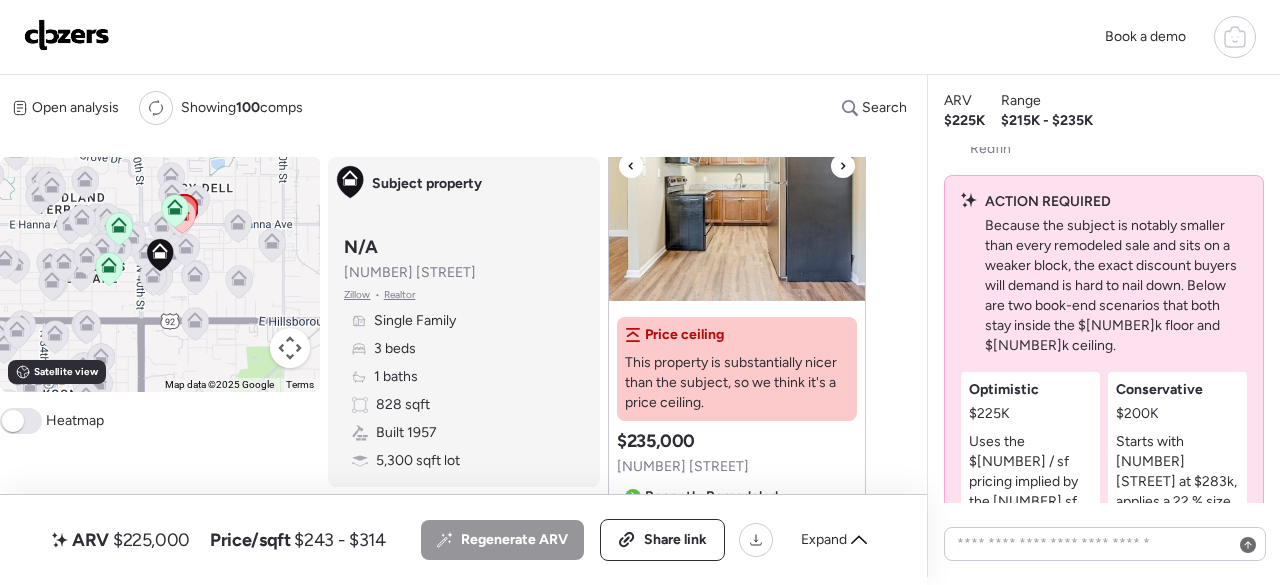 click 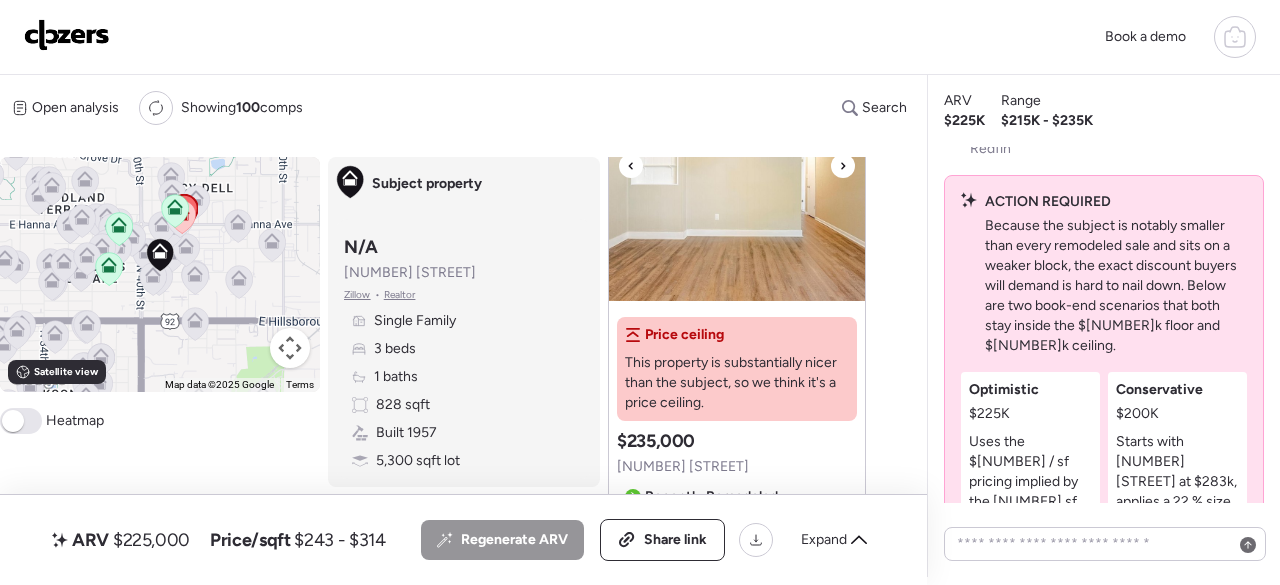 click at bounding box center (631, 166) 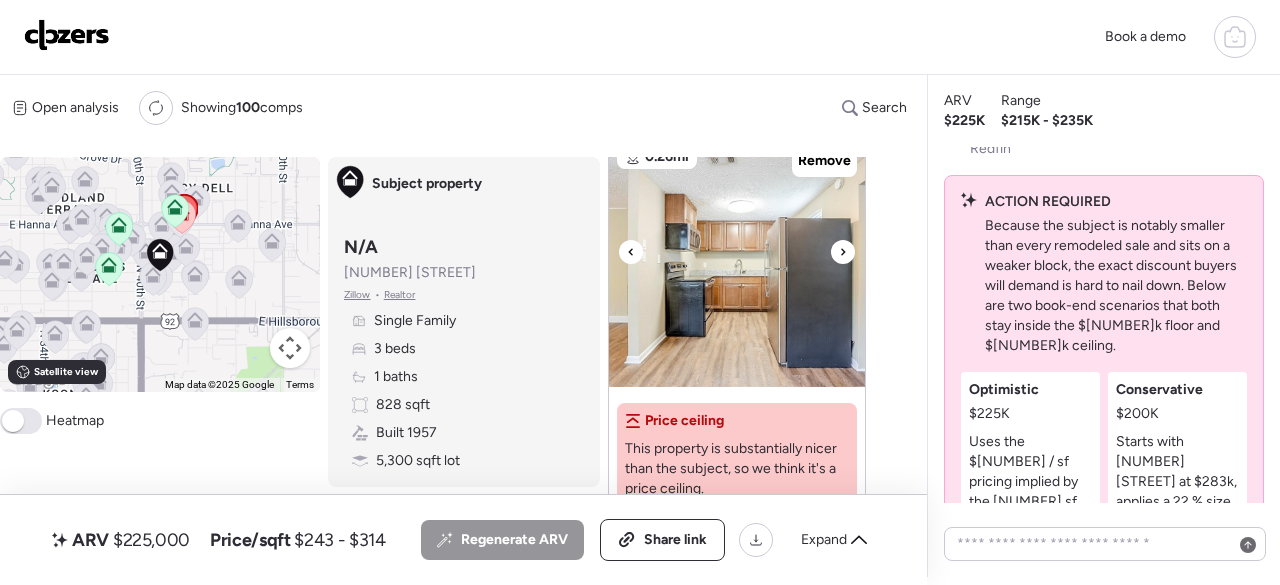 scroll, scrollTop: 2933, scrollLeft: 0, axis: vertical 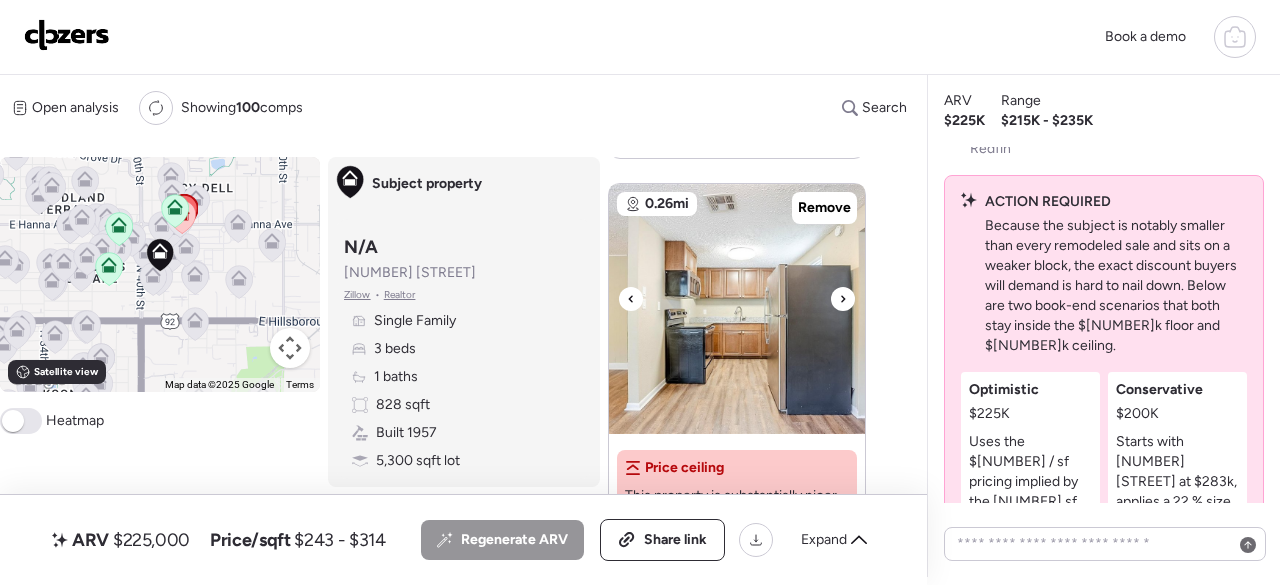 click 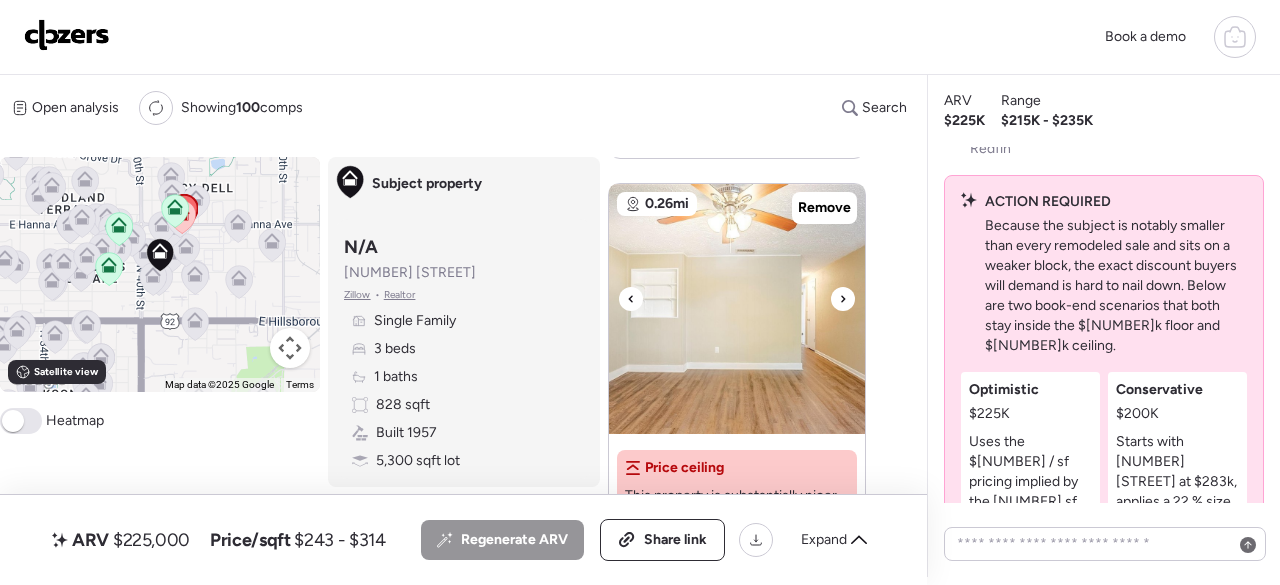 click 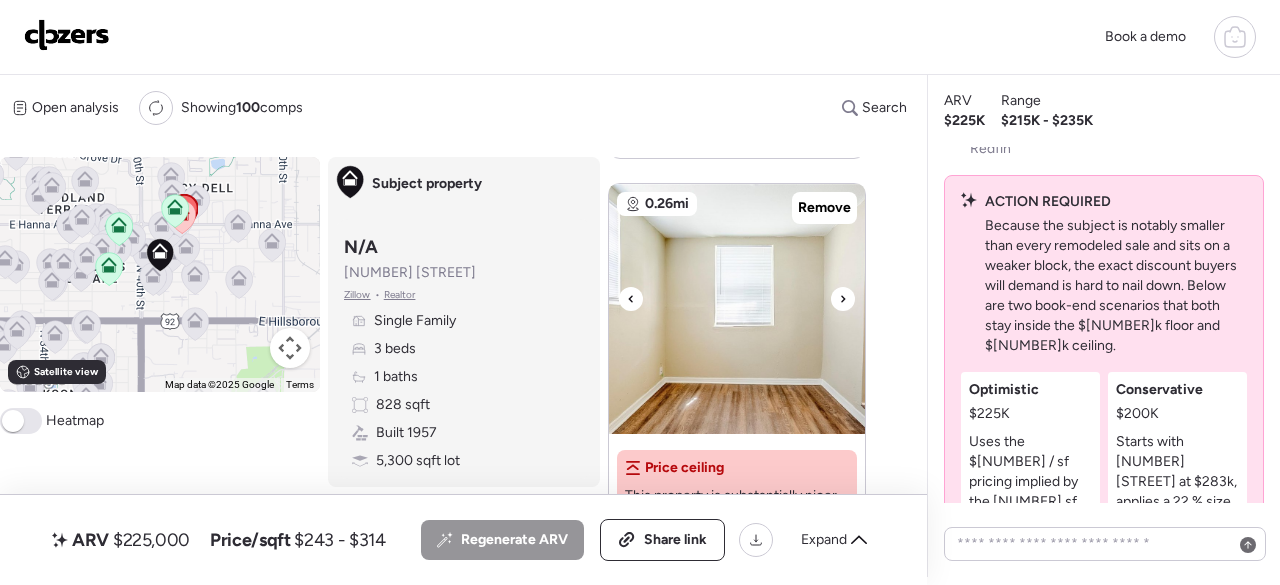 click at bounding box center (843, 299) 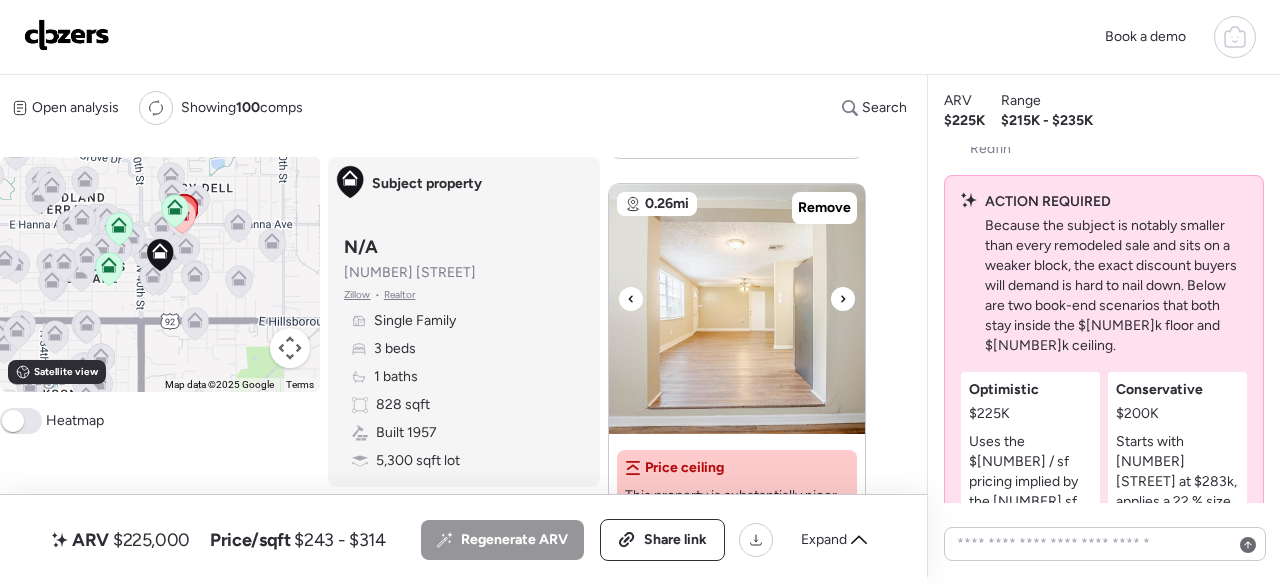click at bounding box center [843, 299] 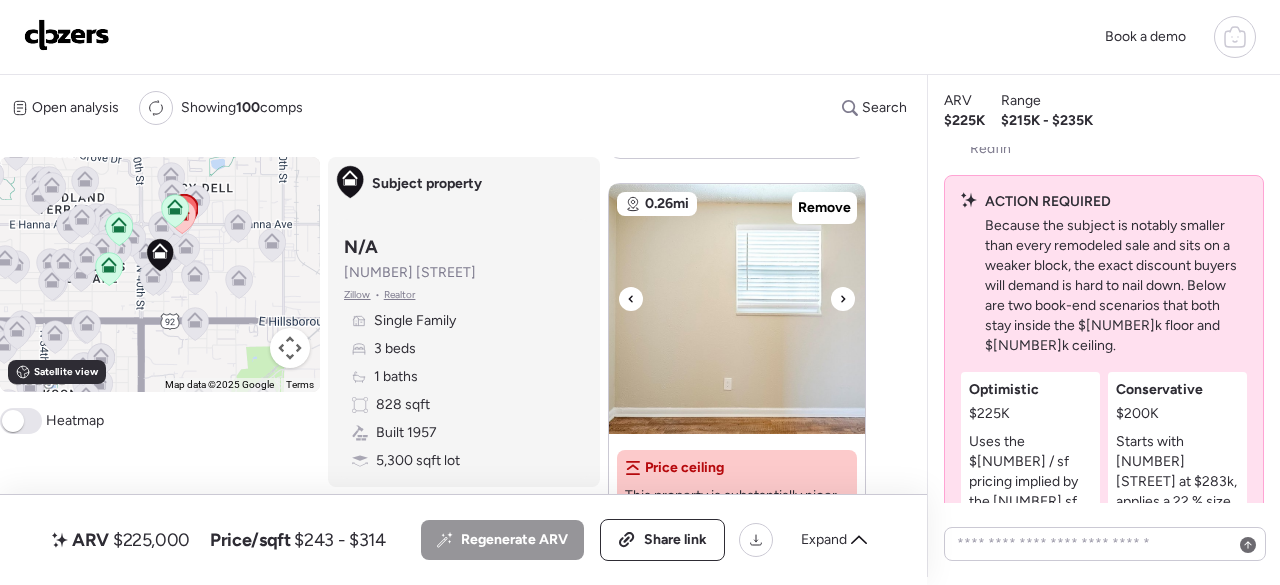 click at bounding box center [843, 299] 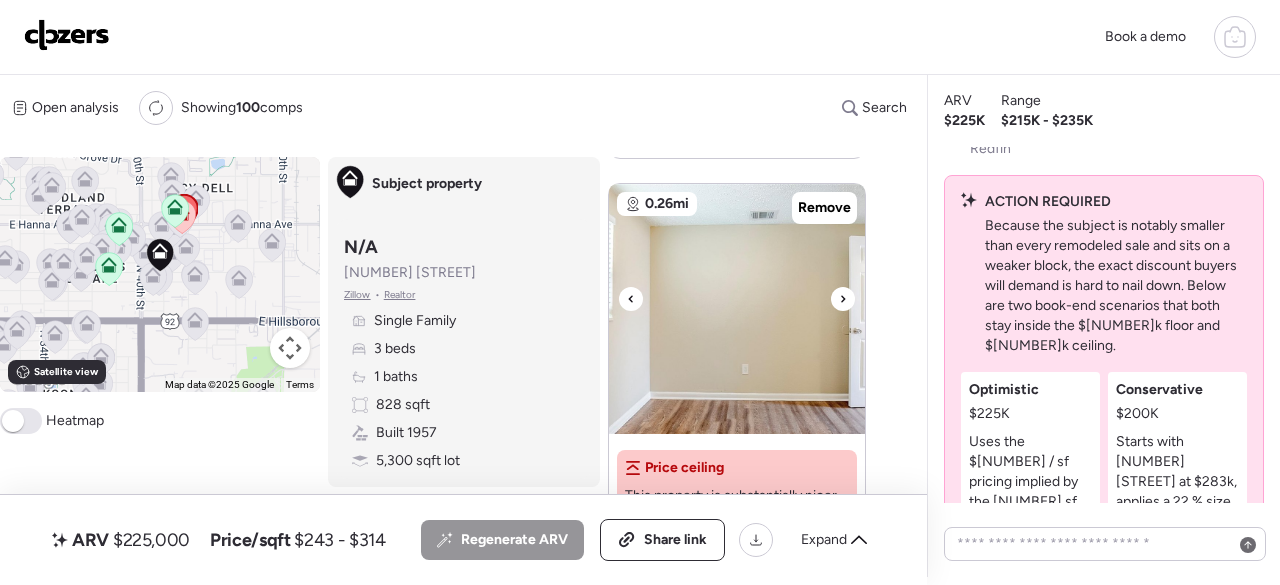 click at bounding box center [843, 299] 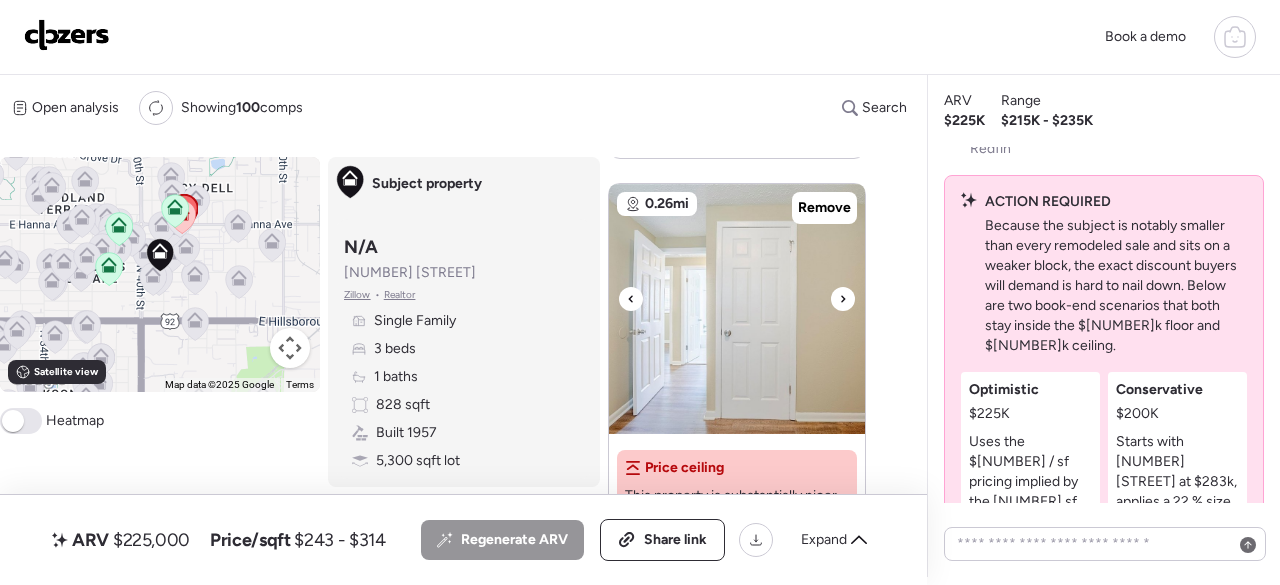 click at bounding box center [843, 299] 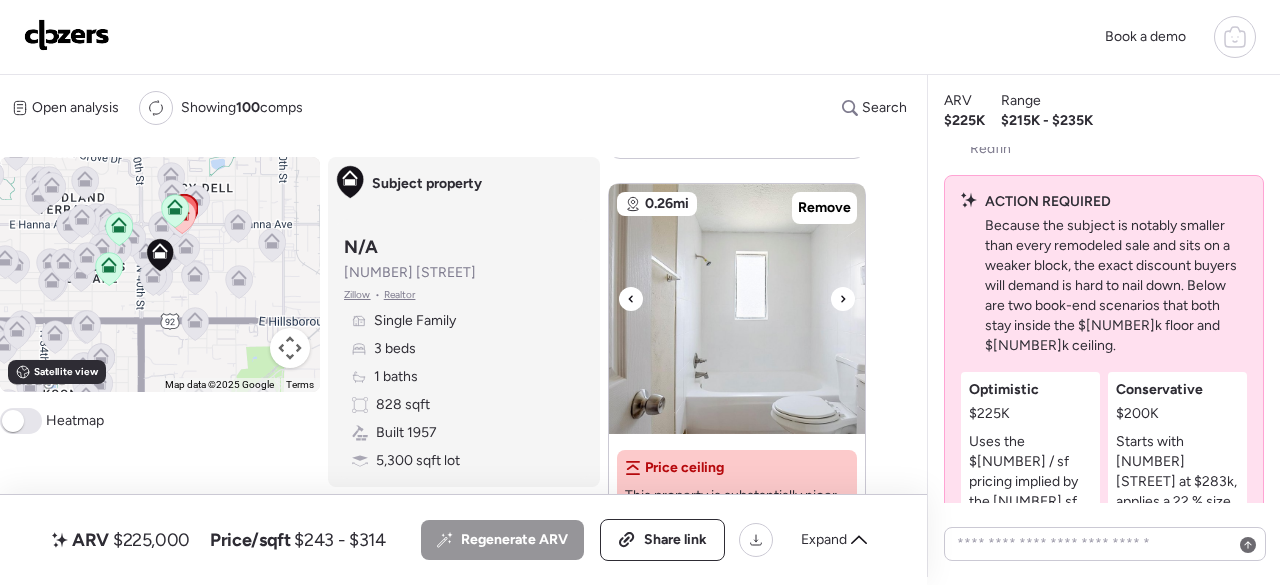click at bounding box center (843, 299) 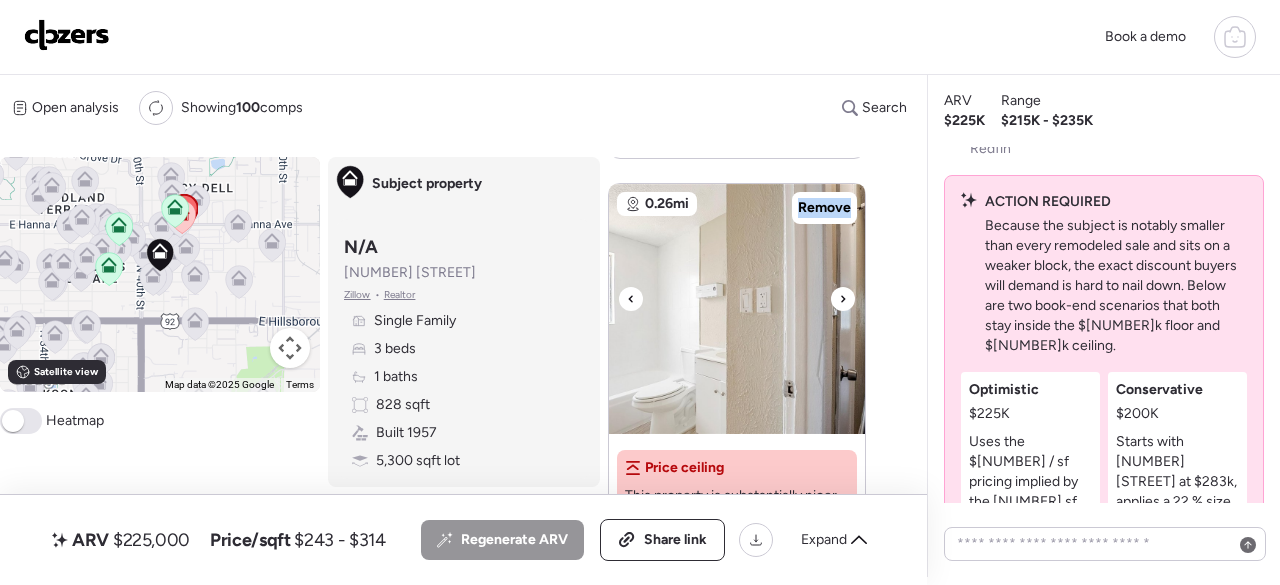 click at bounding box center (843, 299) 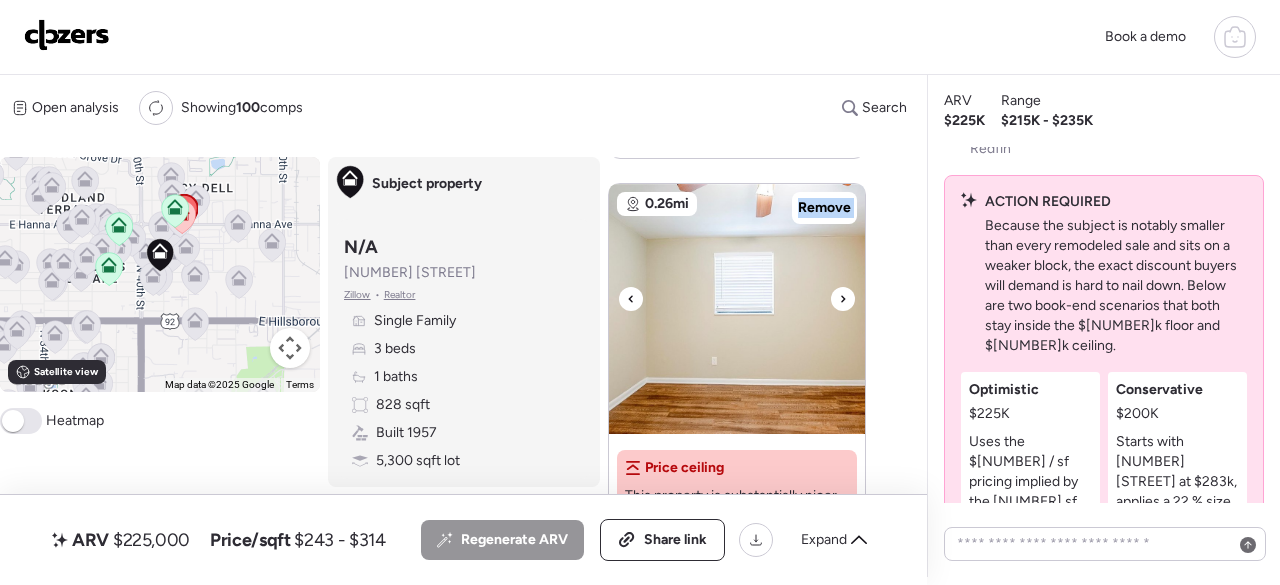 click at bounding box center (843, 299) 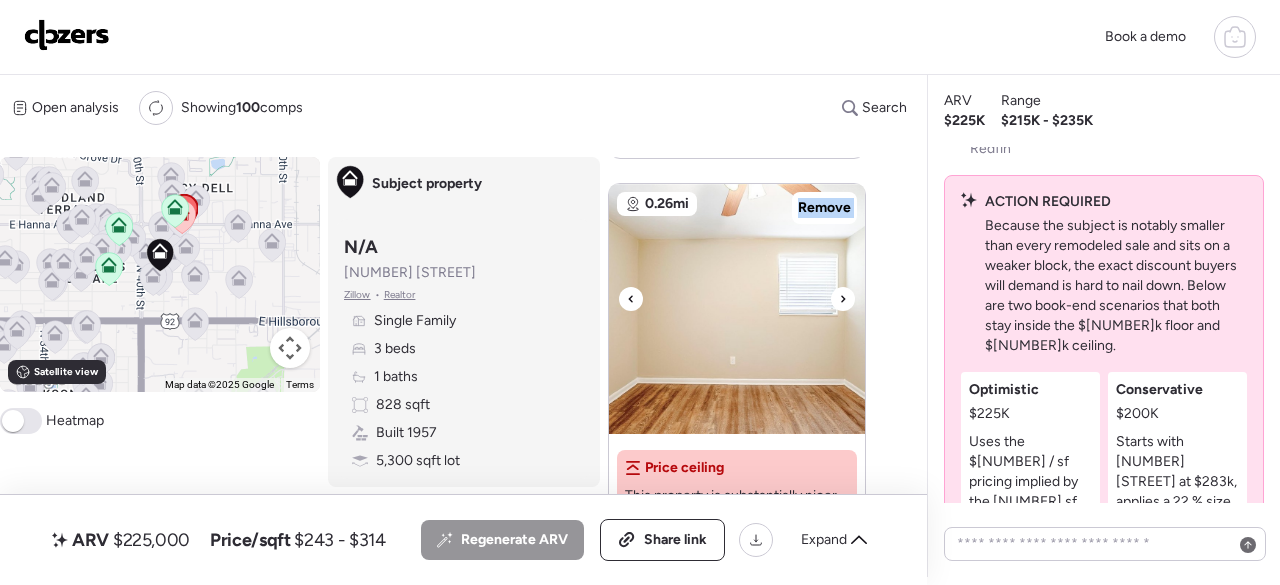 click at bounding box center [843, 299] 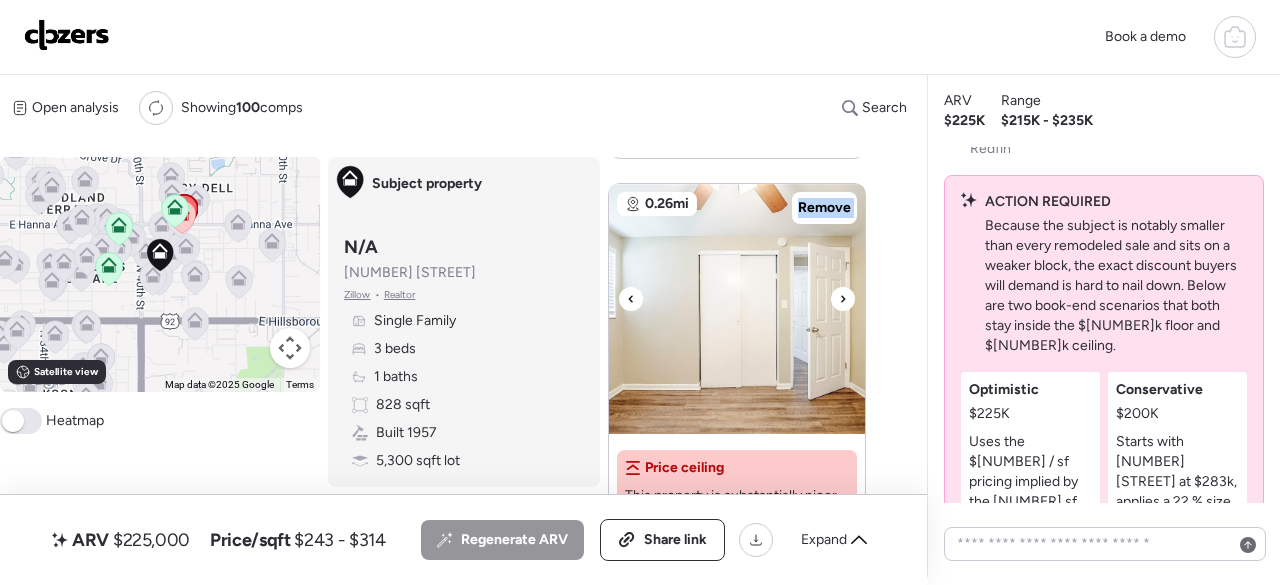 click at bounding box center [843, 299] 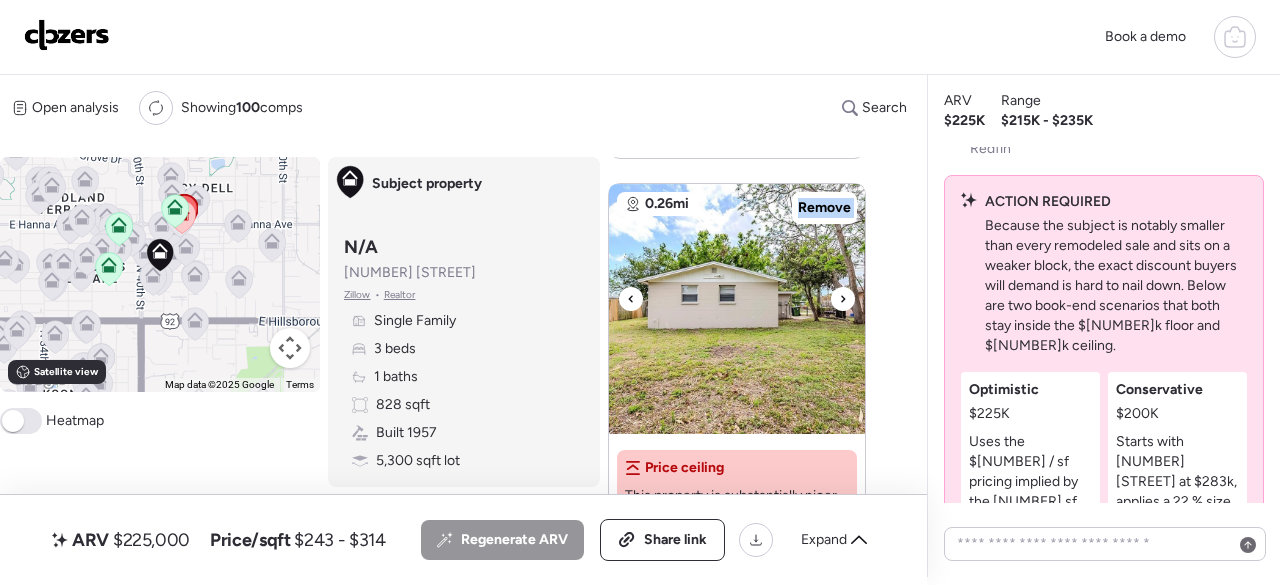click at bounding box center (843, 299) 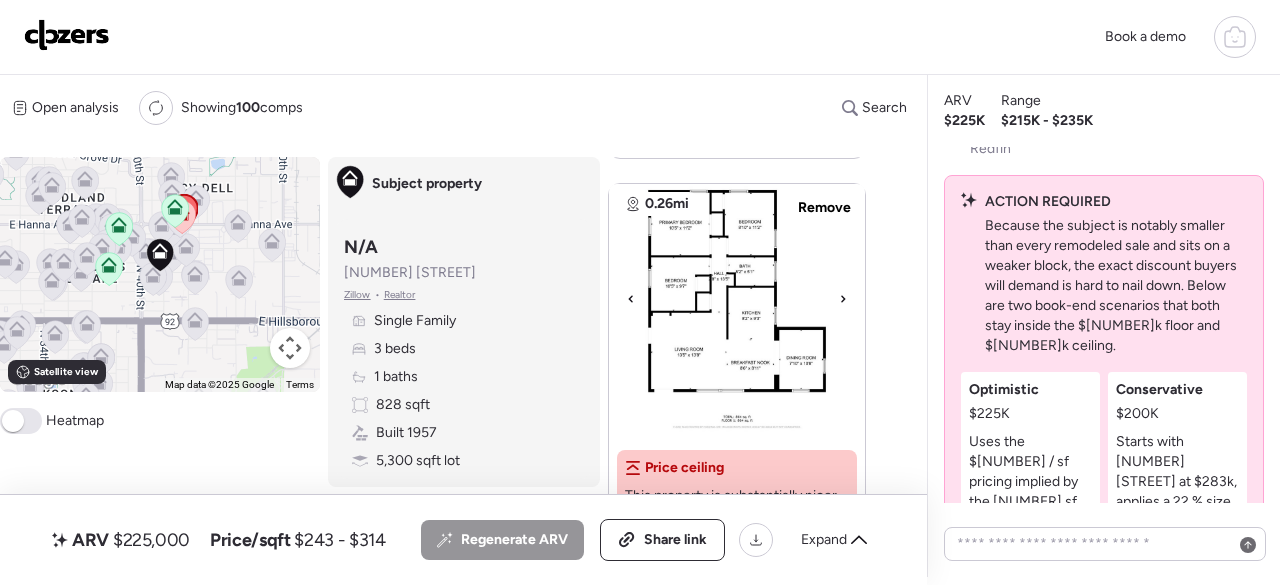 click 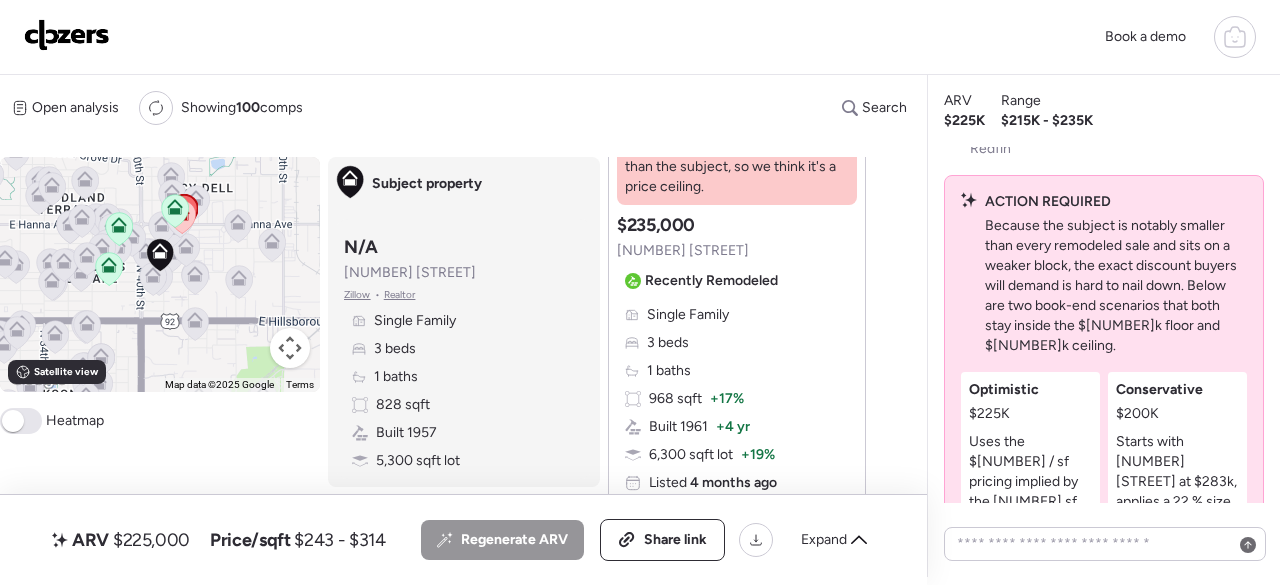 scroll, scrollTop: 3333, scrollLeft: 0, axis: vertical 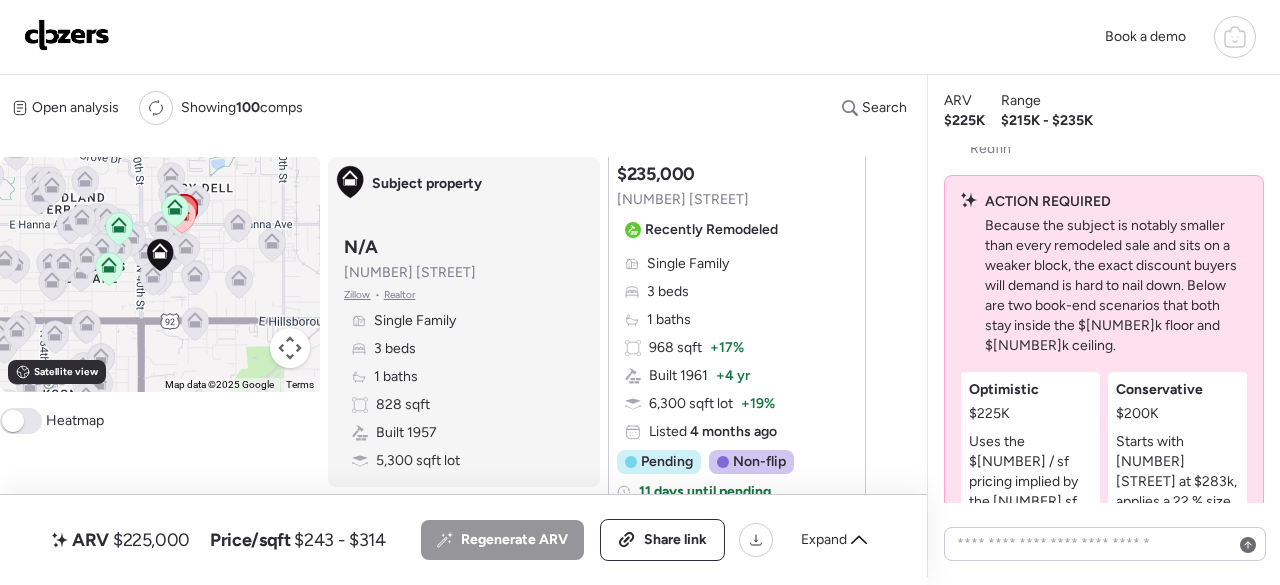 click on "Recently Remodeled" at bounding box center (701, 230) 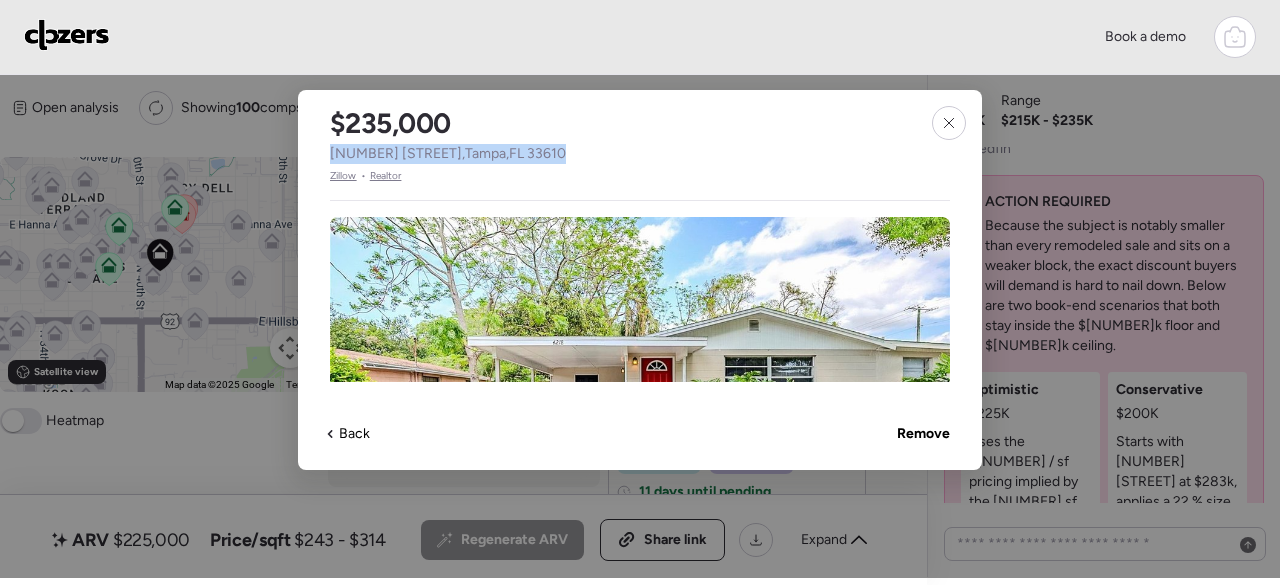 drag, startPoint x: 532, startPoint y: 151, endPoint x: 330, endPoint y: 143, distance: 202.15836 